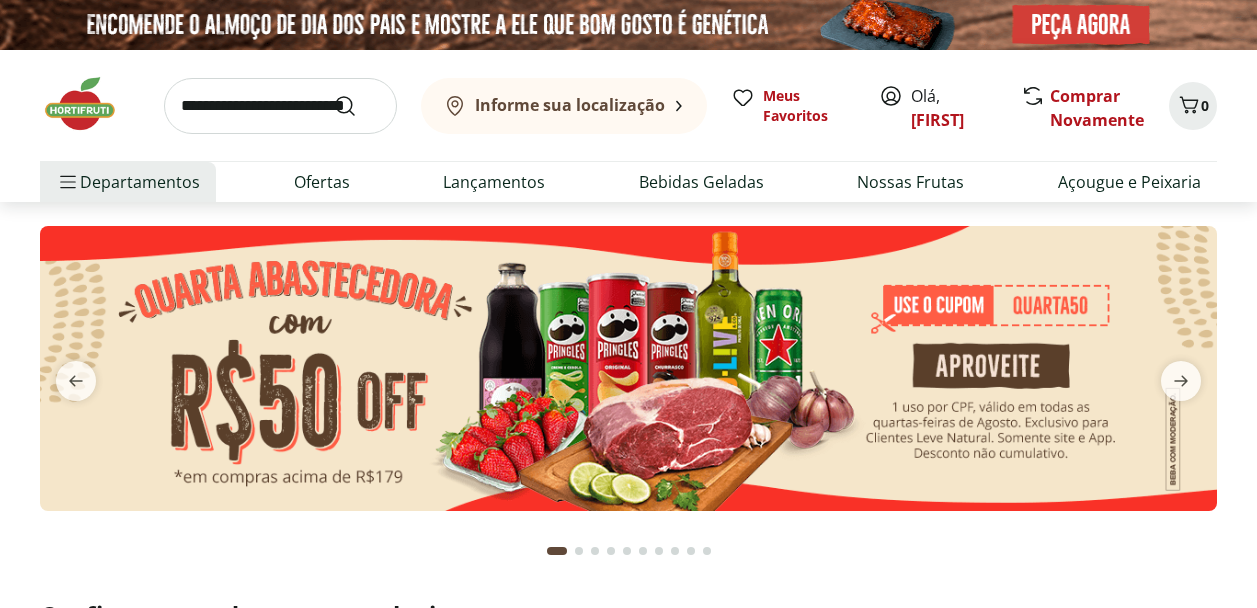 scroll, scrollTop: 0, scrollLeft: 0, axis: both 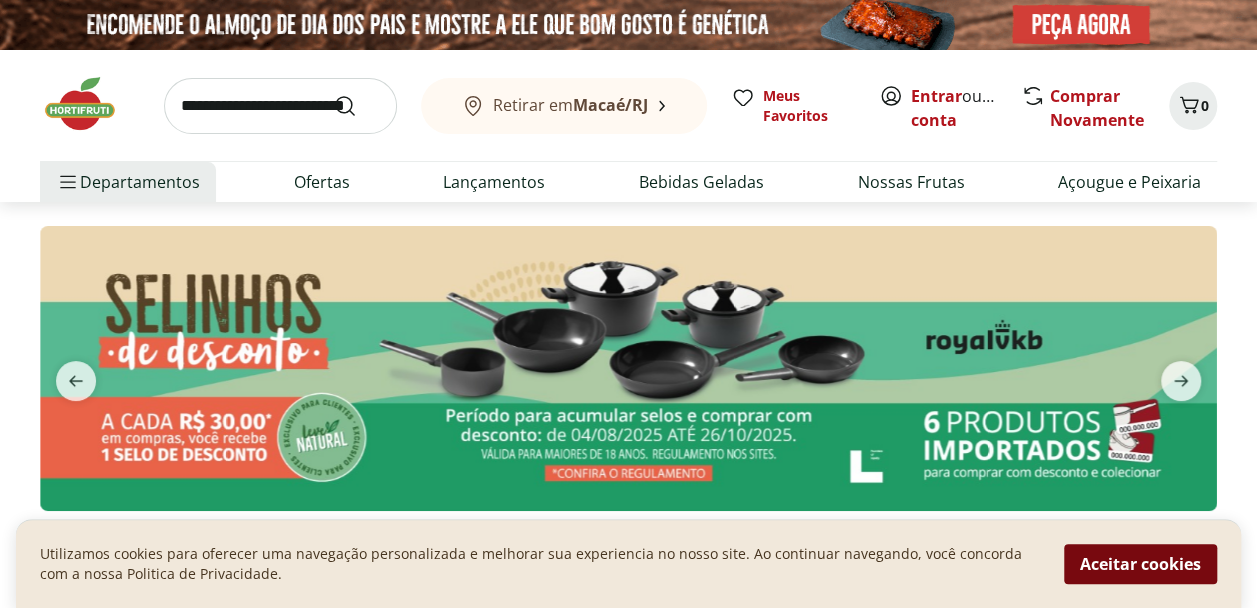 click on "Aceitar cookies" at bounding box center [1140, 564] 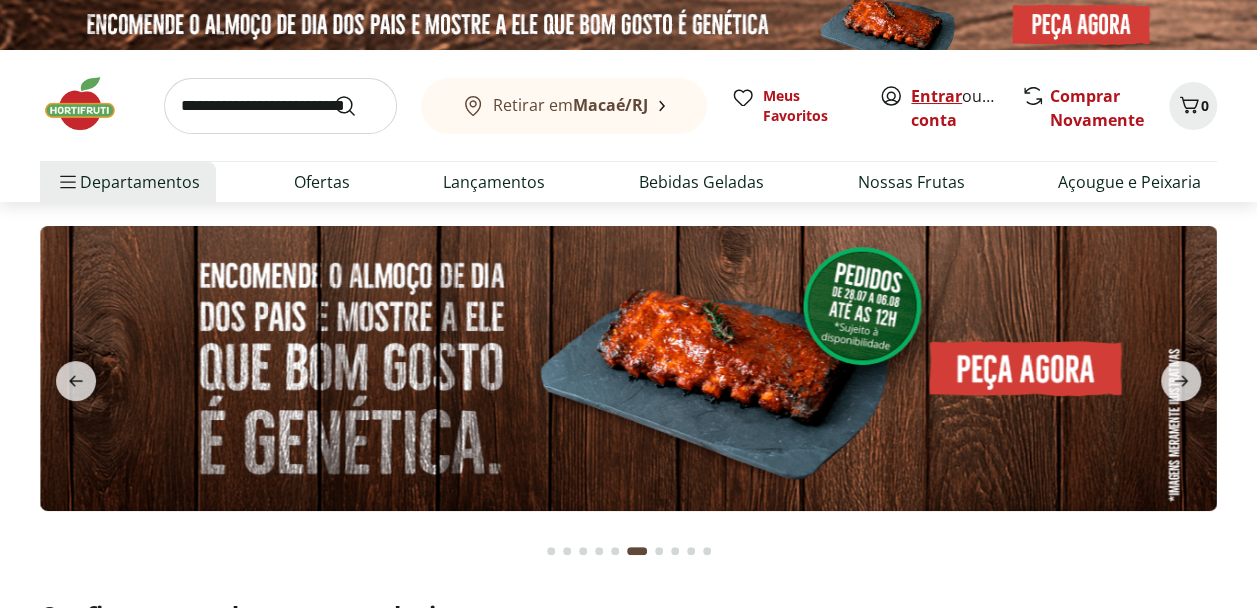 click on "Entrar" at bounding box center [936, 96] 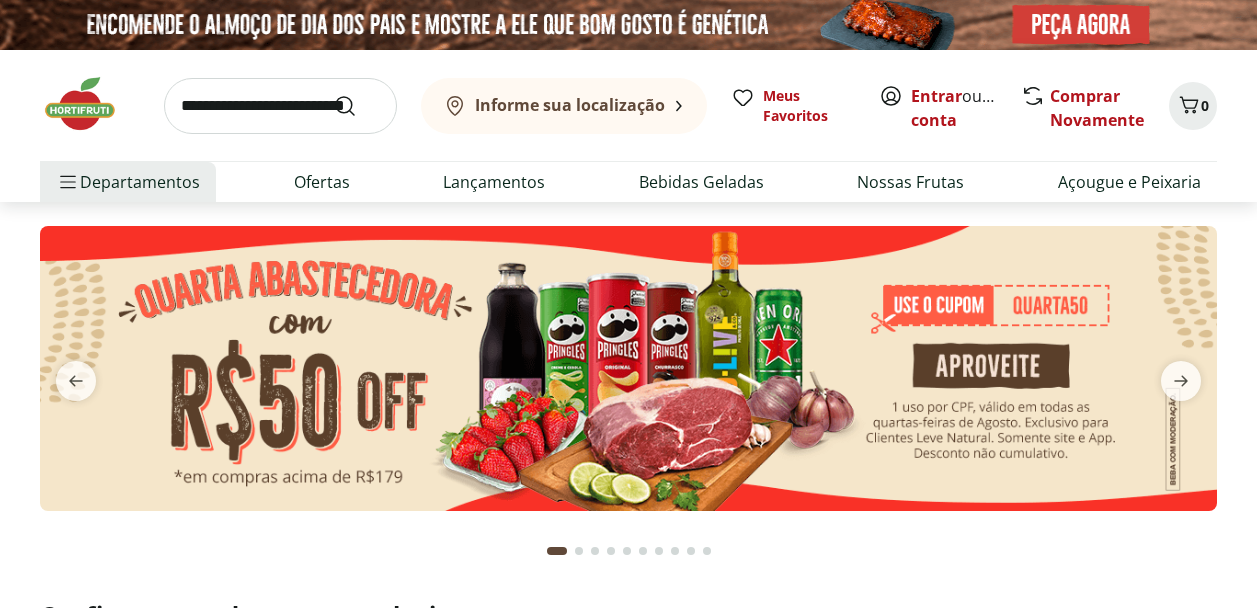 scroll, scrollTop: 0, scrollLeft: 0, axis: both 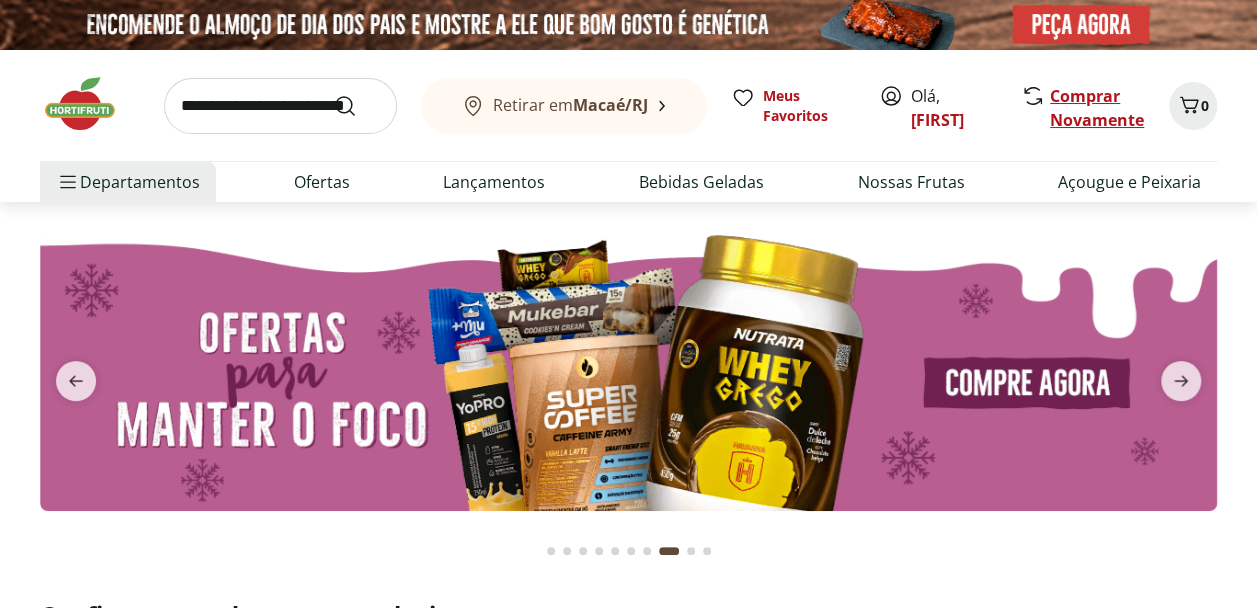 click on "Comprar Novamente" at bounding box center (1097, 108) 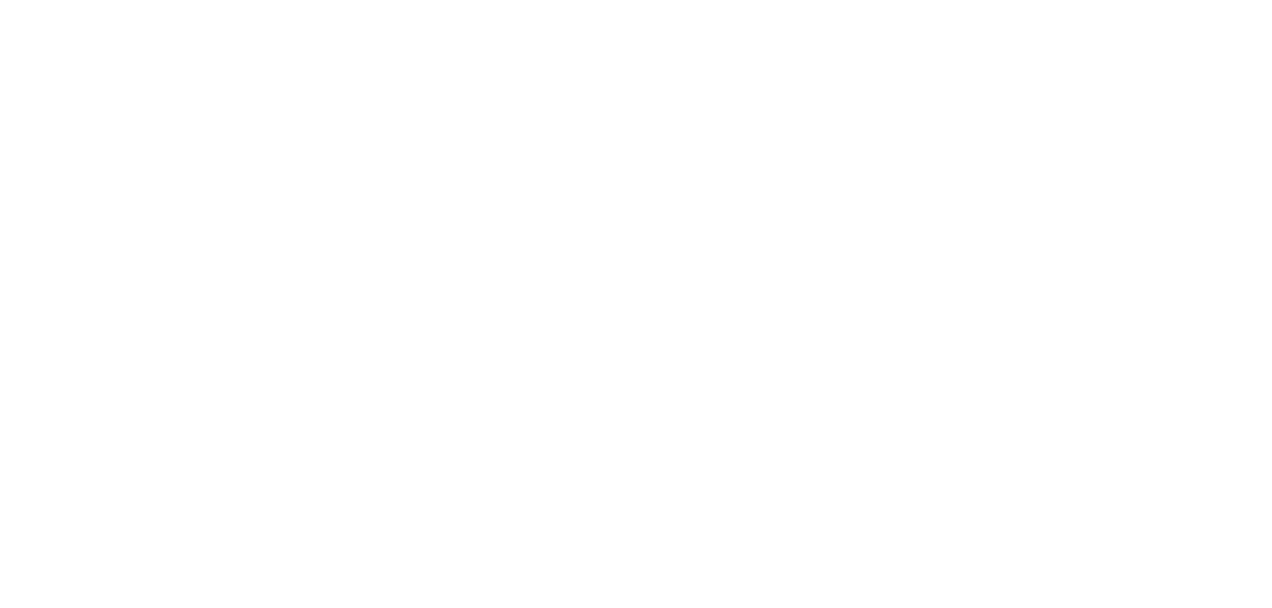 scroll, scrollTop: 0, scrollLeft: 0, axis: both 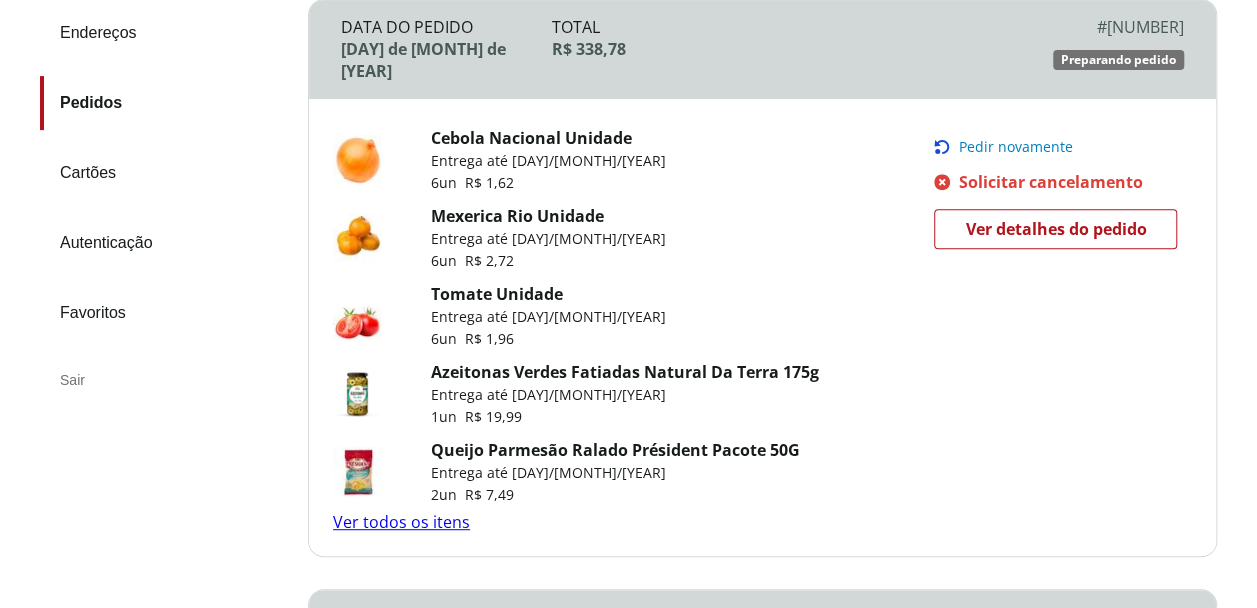 click on "Ver detalhes do pedido" at bounding box center (1055, 229) 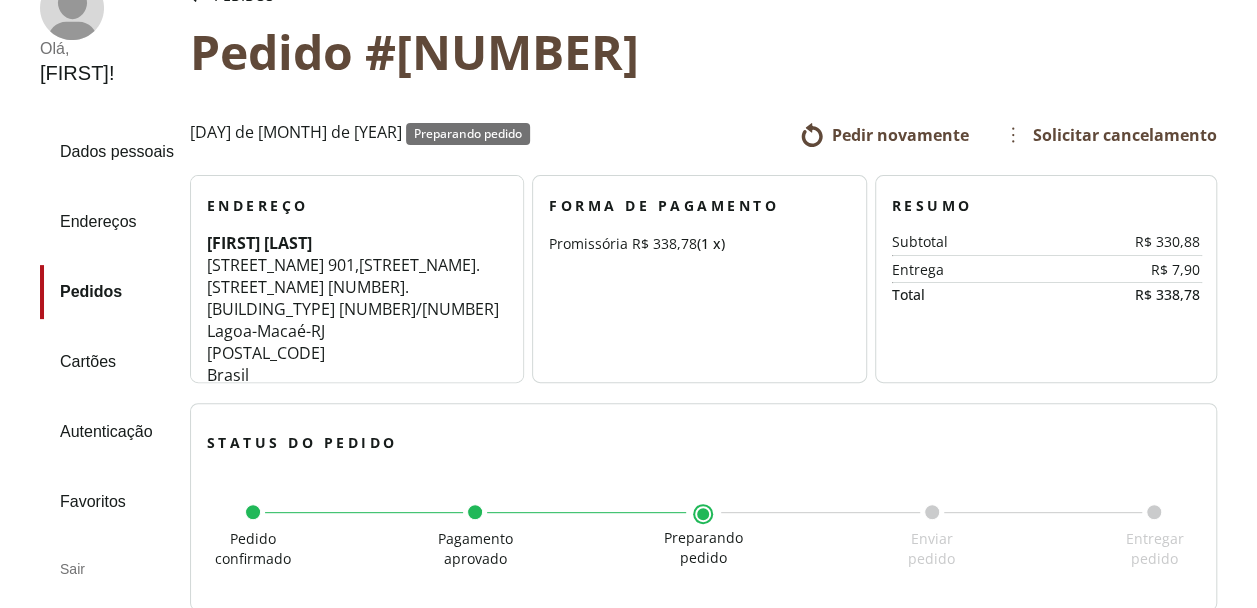 scroll, scrollTop: 0, scrollLeft: 0, axis: both 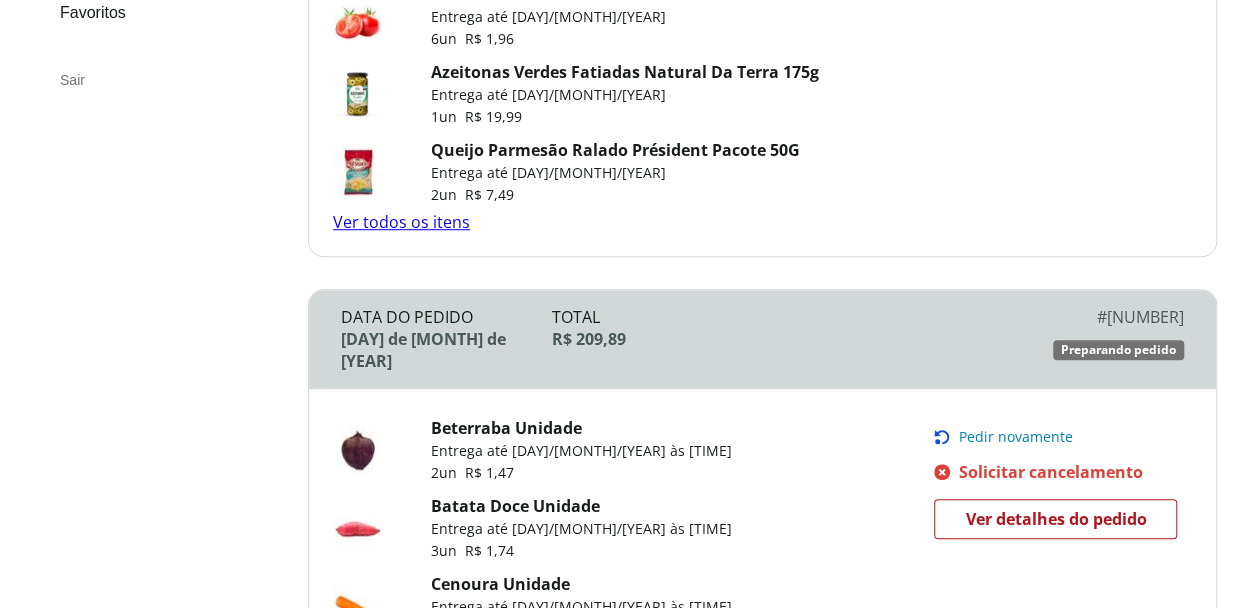 click on "Ver todos os itens" at bounding box center (401, 222) 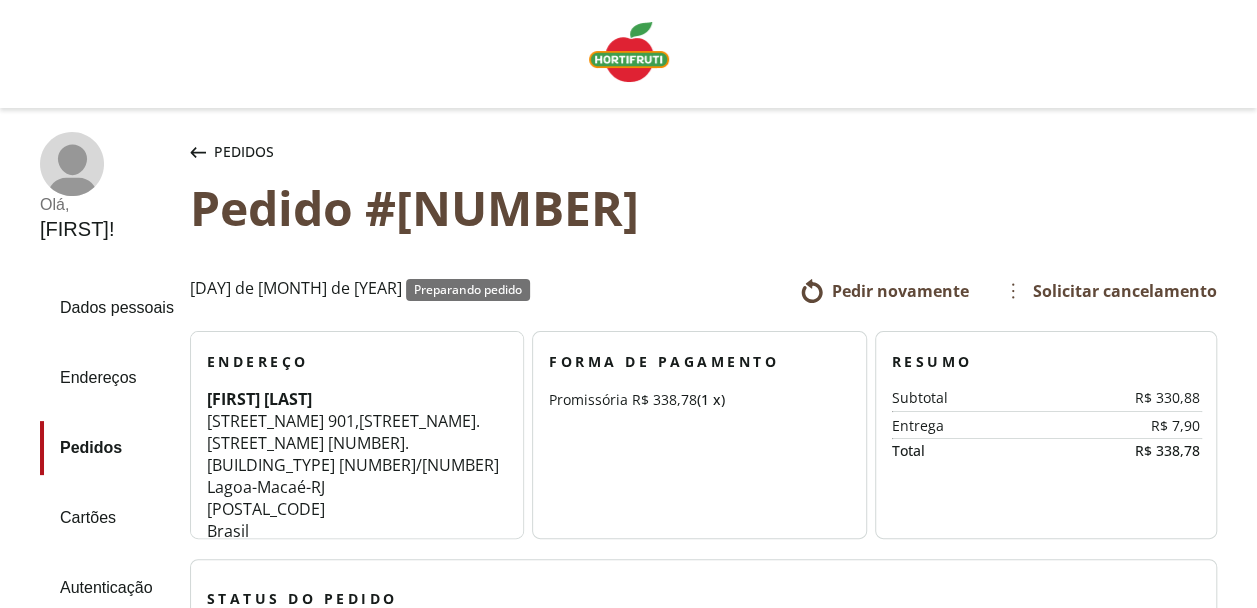 click on "Pedidos" at bounding box center [232, 152] 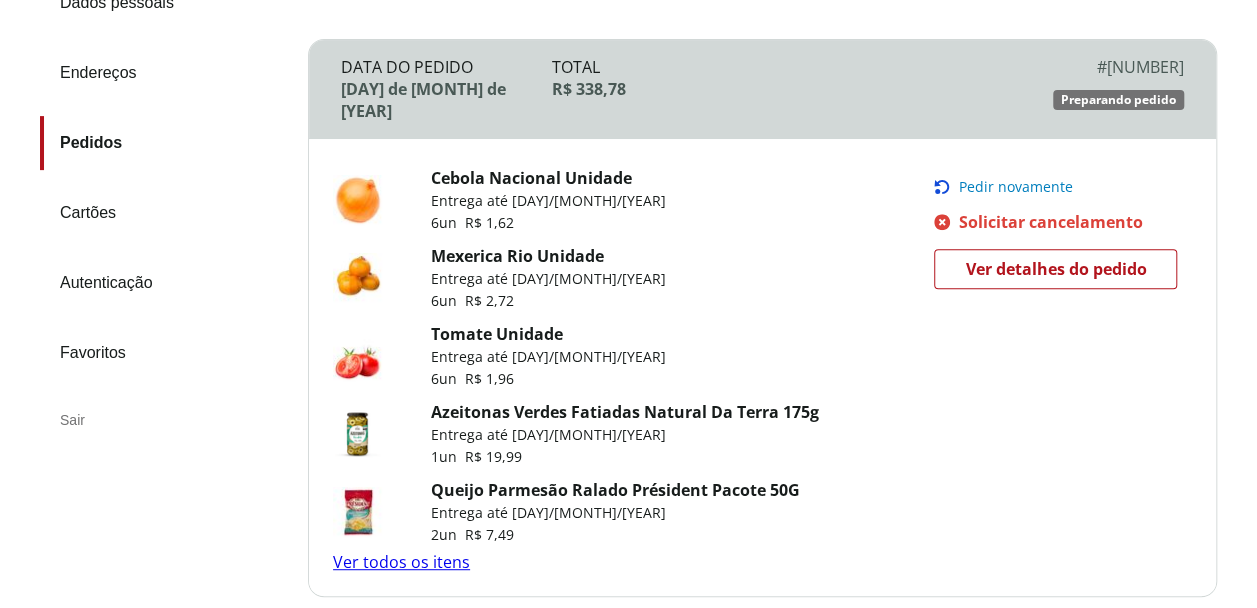 scroll, scrollTop: 300, scrollLeft: 0, axis: vertical 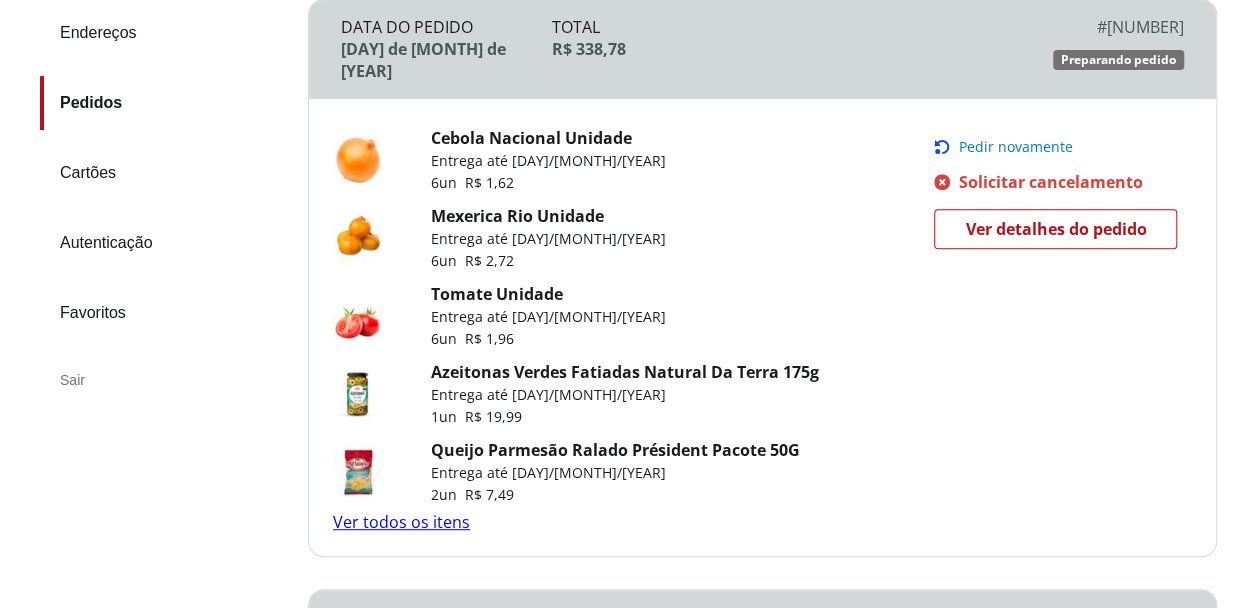 click on "Pedir novamente" at bounding box center [1015, 147] 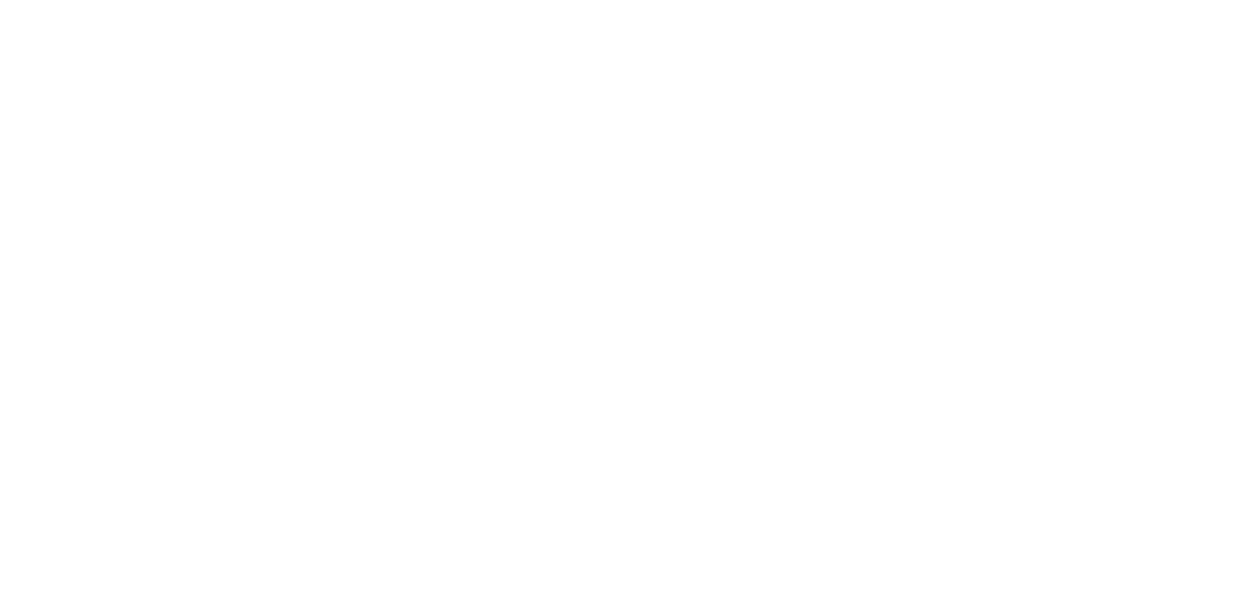scroll, scrollTop: 0, scrollLeft: 0, axis: both 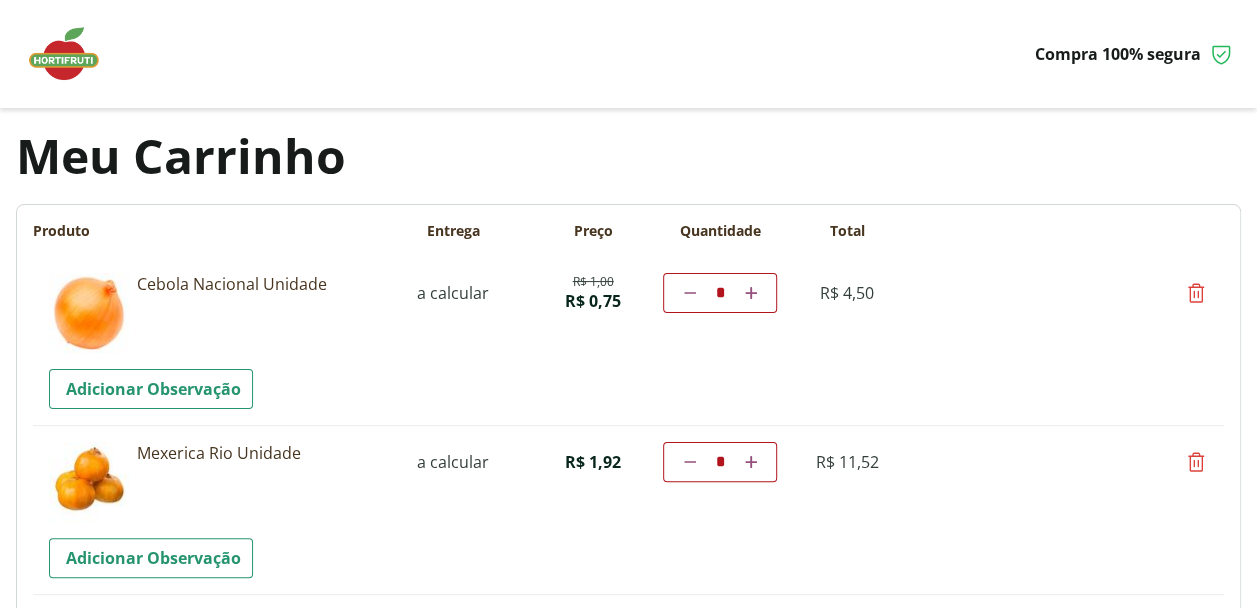 click at bounding box center [1196, 293] 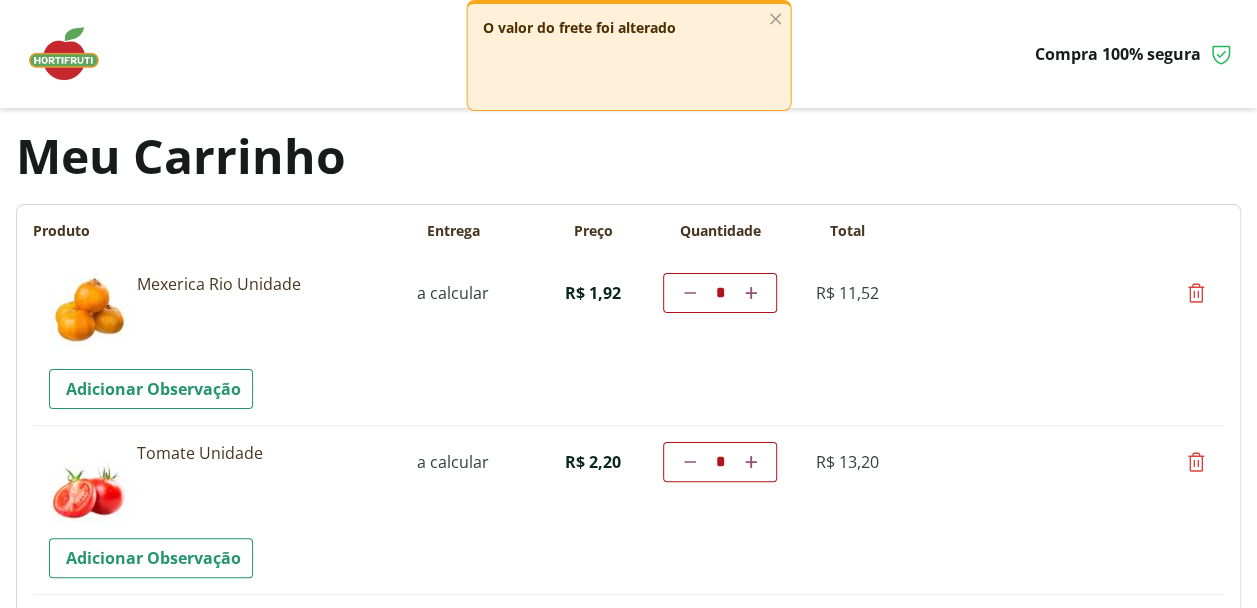 click at bounding box center [751, 293] 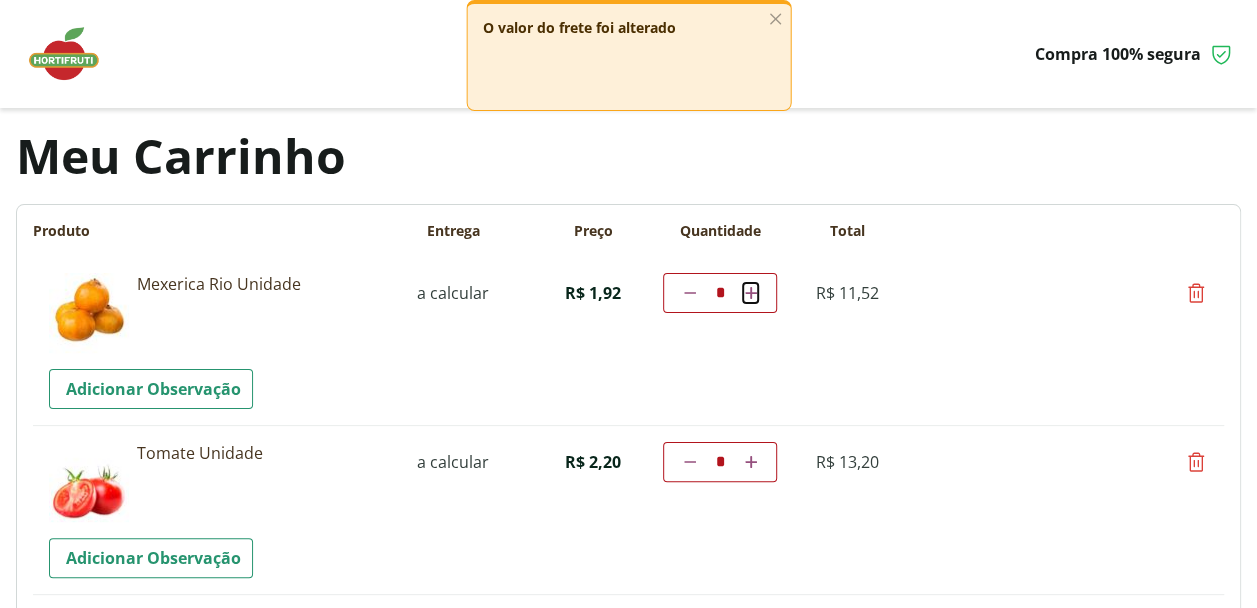 click on "Diminuir a quantidade                                 *                                          Aumentar a quantidade" at bounding box center [720, 293] 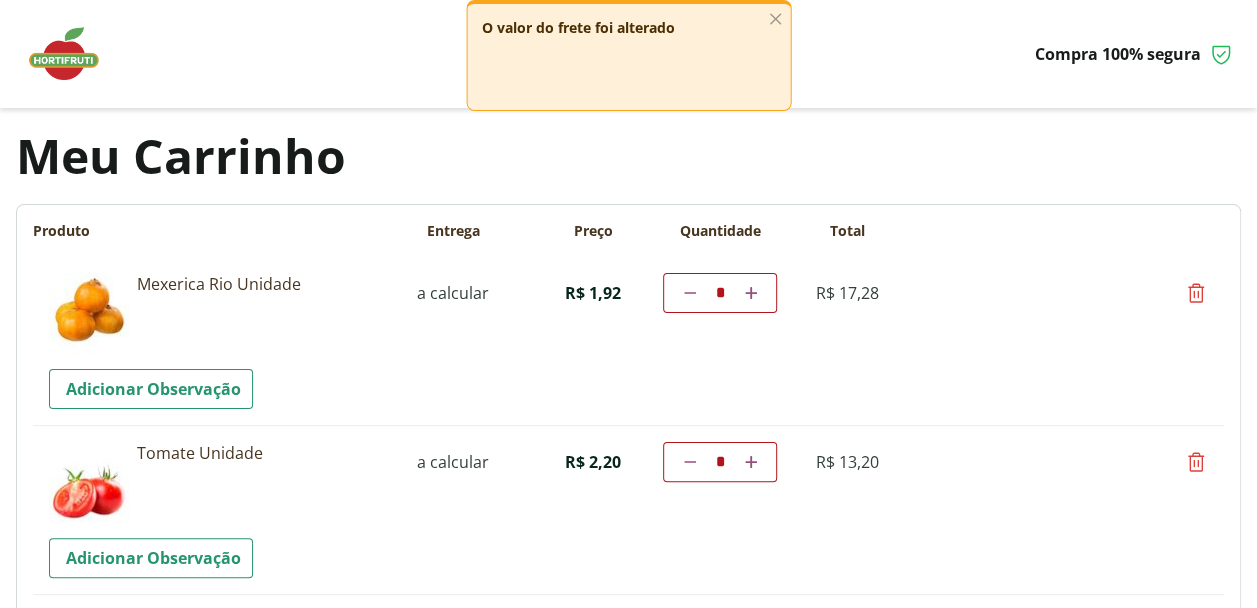 click at bounding box center [751, 293] 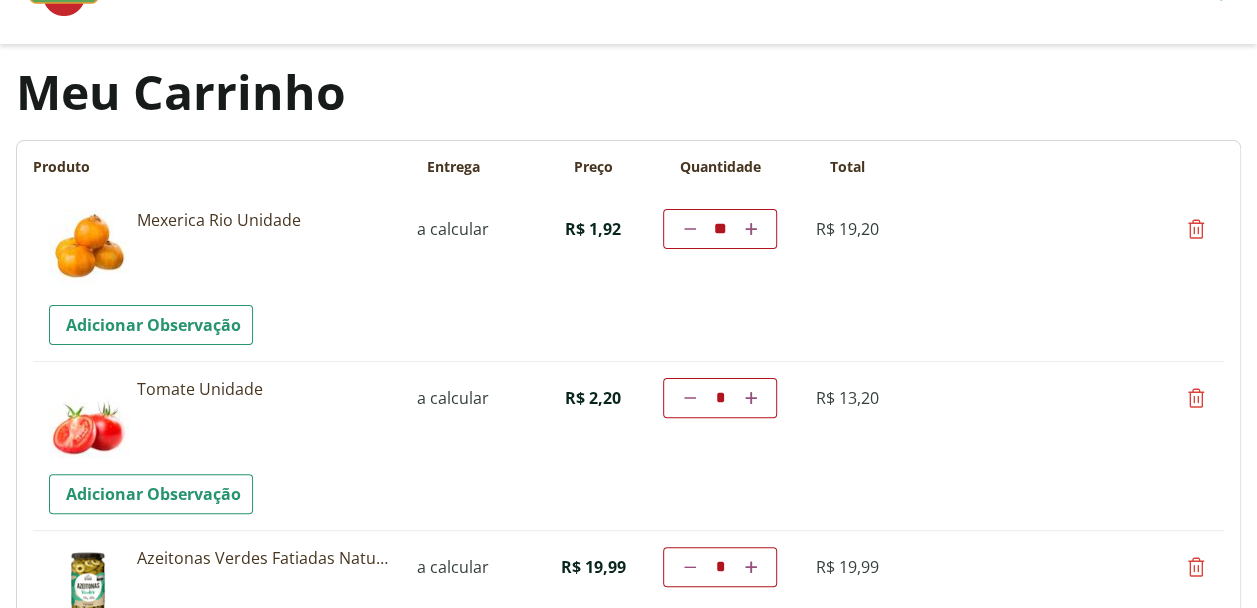 scroll, scrollTop: 200, scrollLeft: 0, axis: vertical 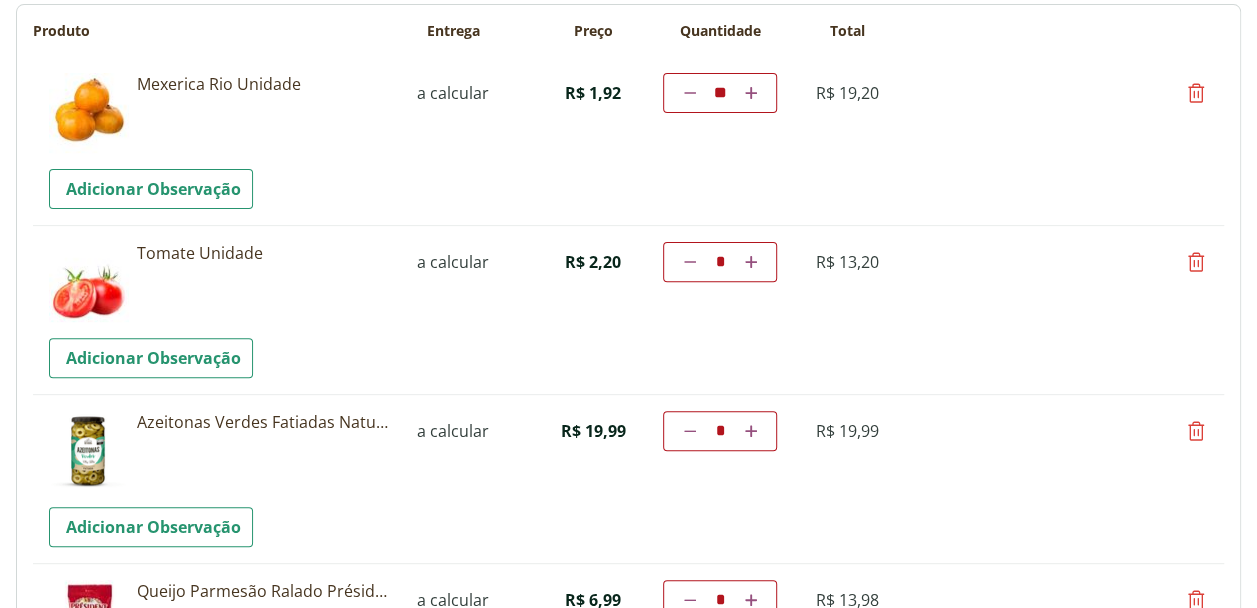 click at bounding box center [1196, 262] 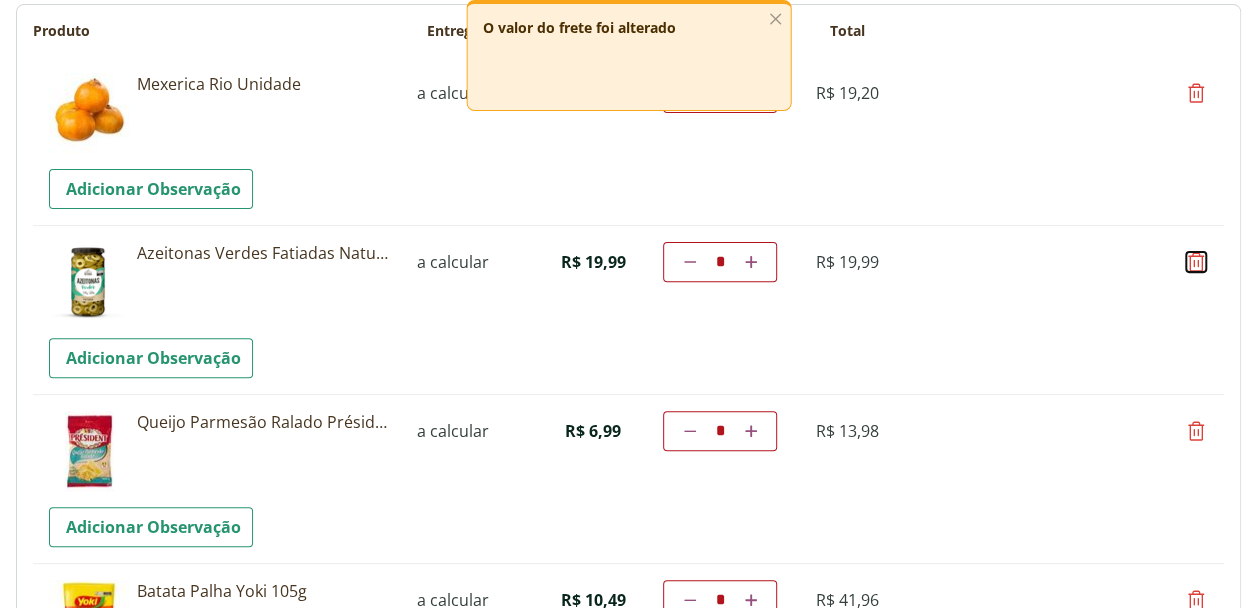 click at bounding box center [1196, 262] 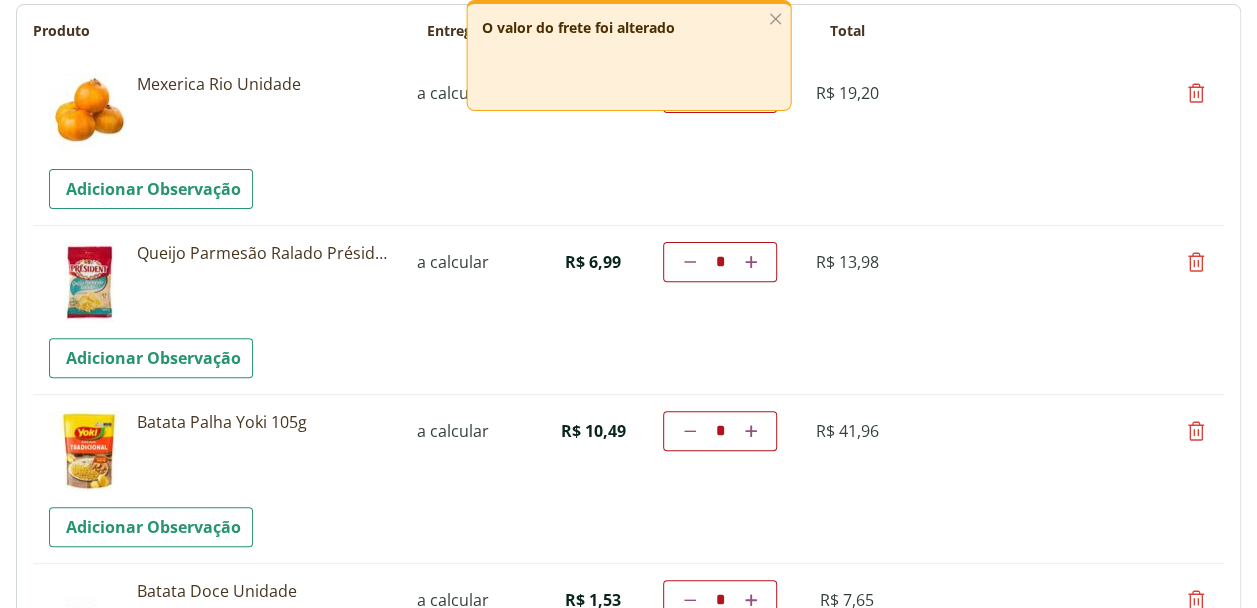 click at bounding box center (1196, 262) 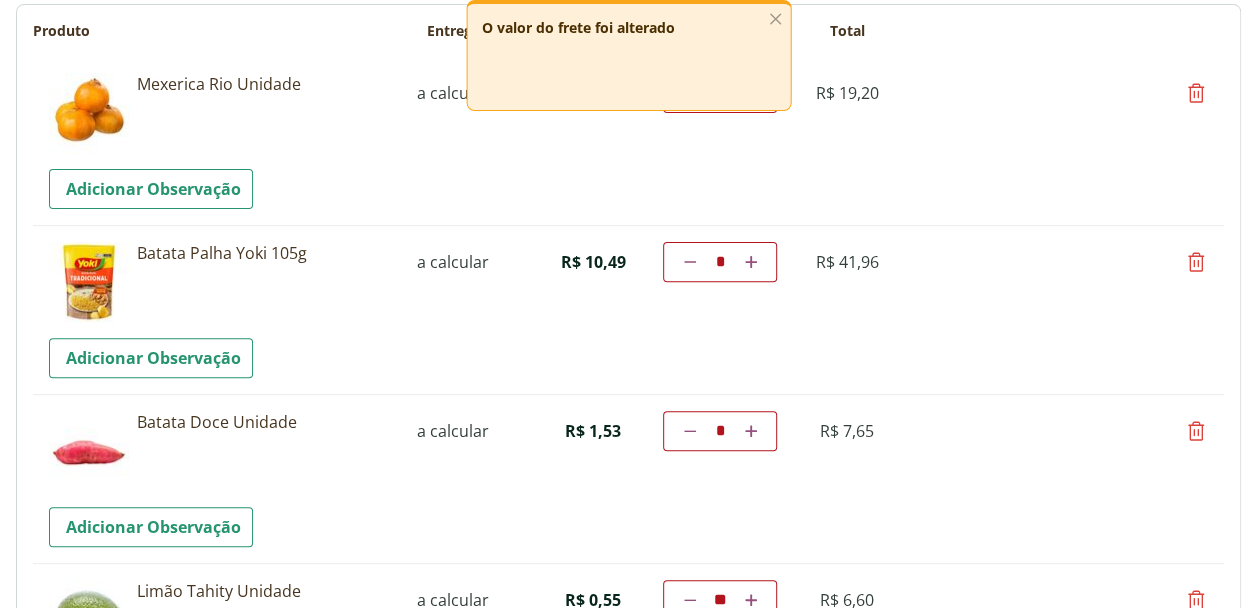 click at bounding box center [1196, 262] 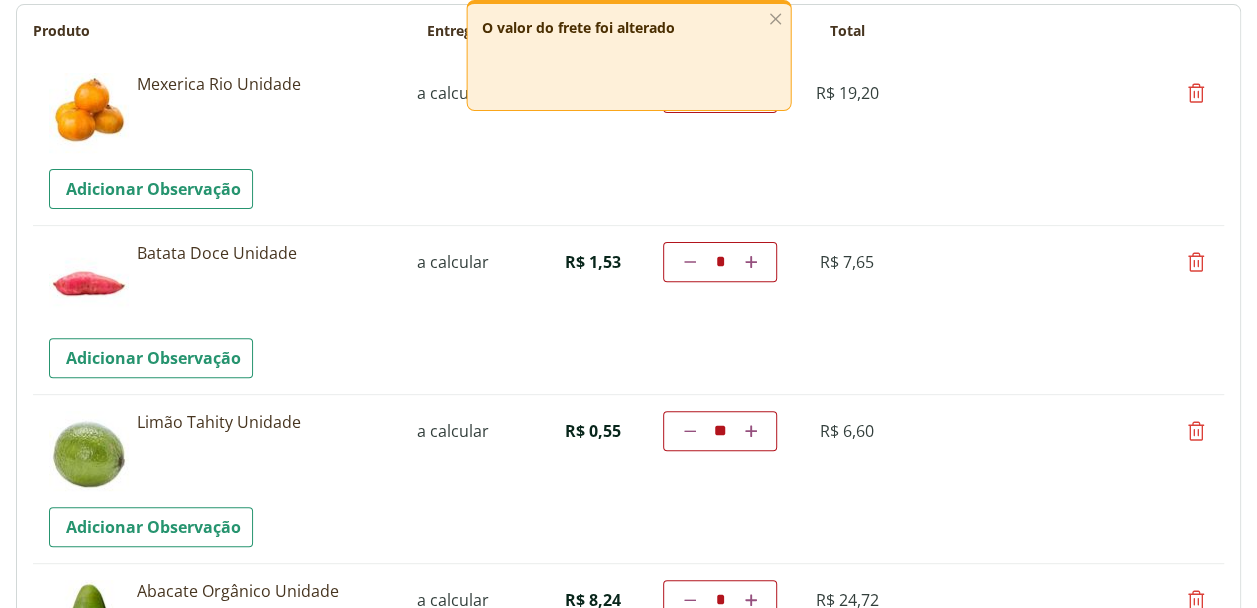 click at bounding box center [1196, 262] 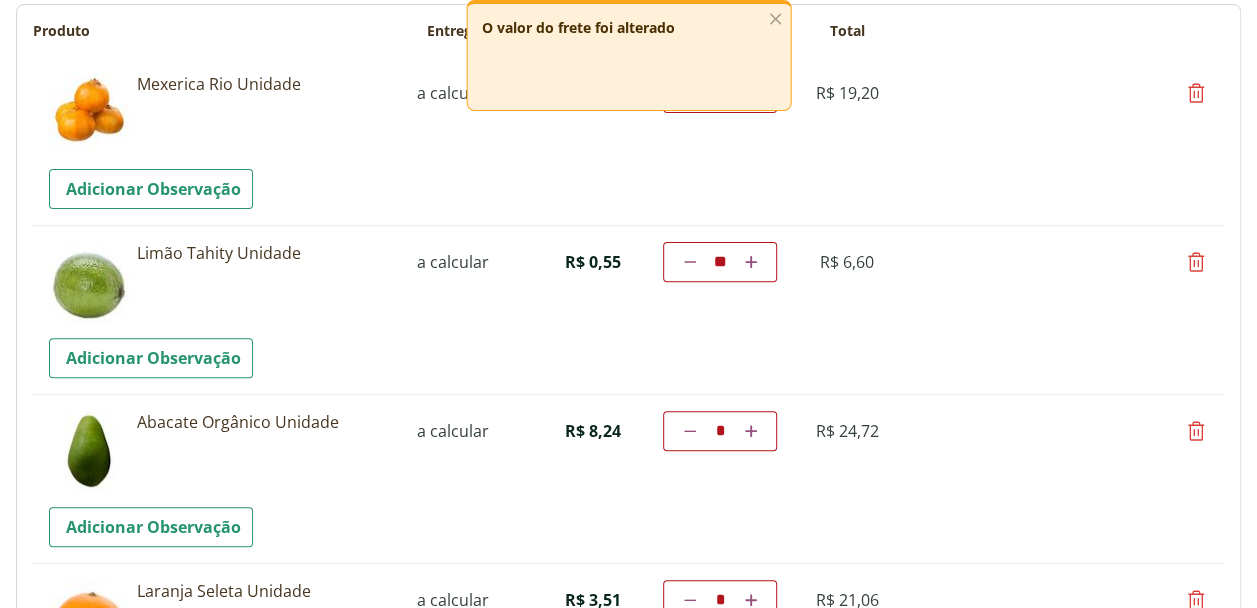 click on "Diminuir a quantidade" at bounding box center [689, 262] 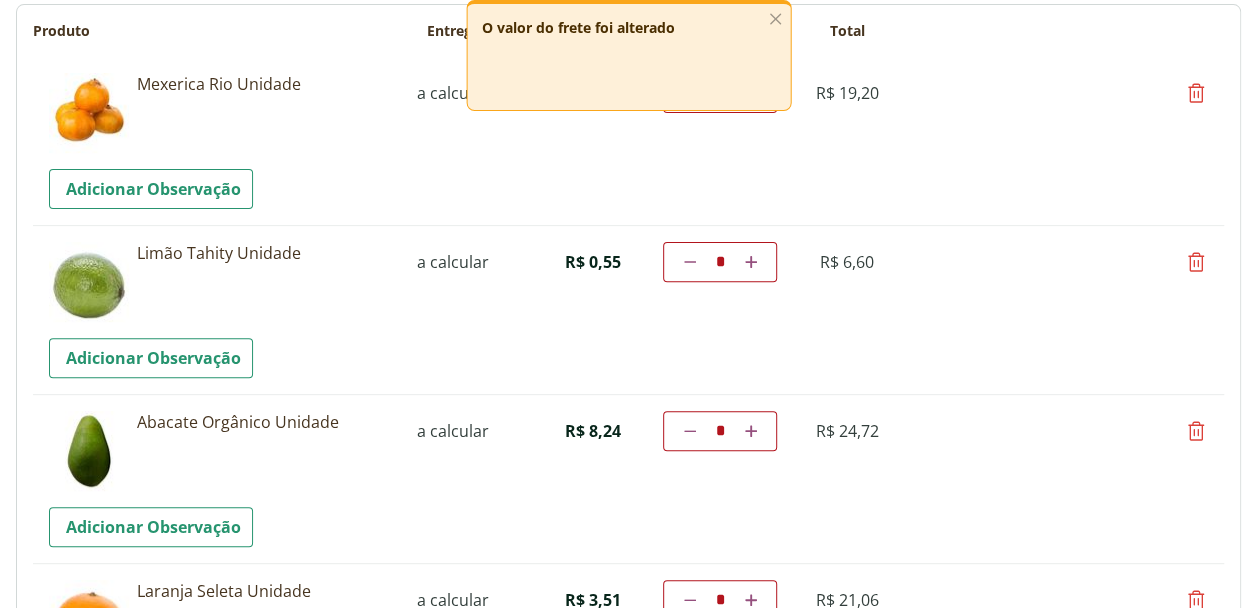 click on "Diminuir a quantidade" at bounding box center [689, 262] 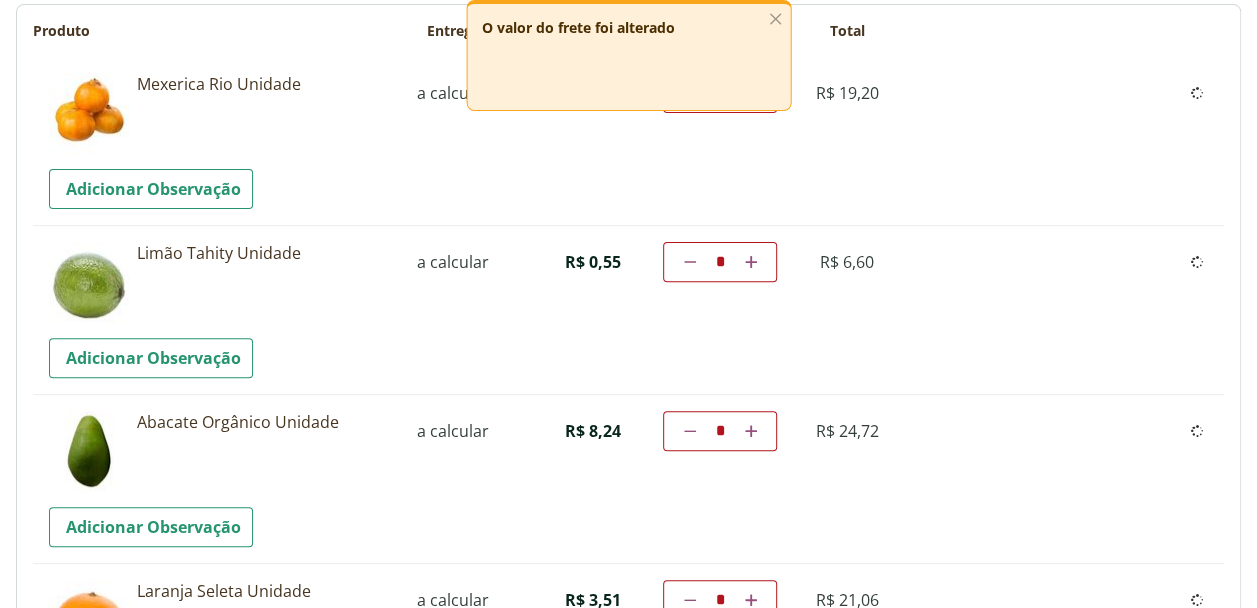 click on "Diminuir a quantidade                                 *                                          Aumentar a quantidade" at bounding box center (720, 262) 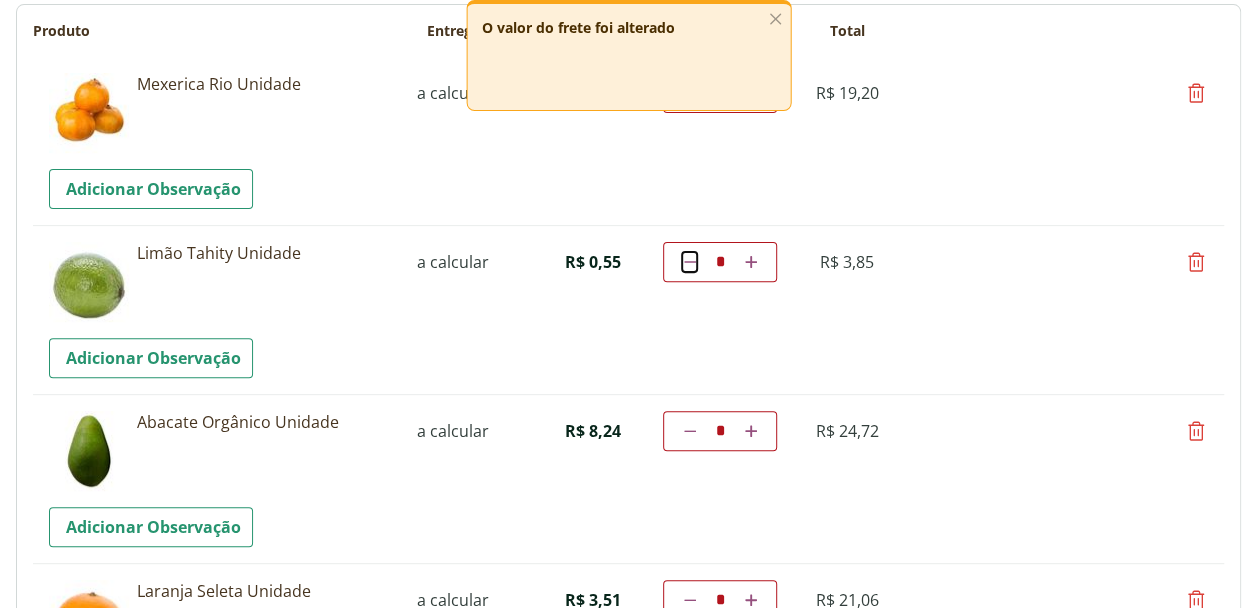 click at bounding box center (690, 262) 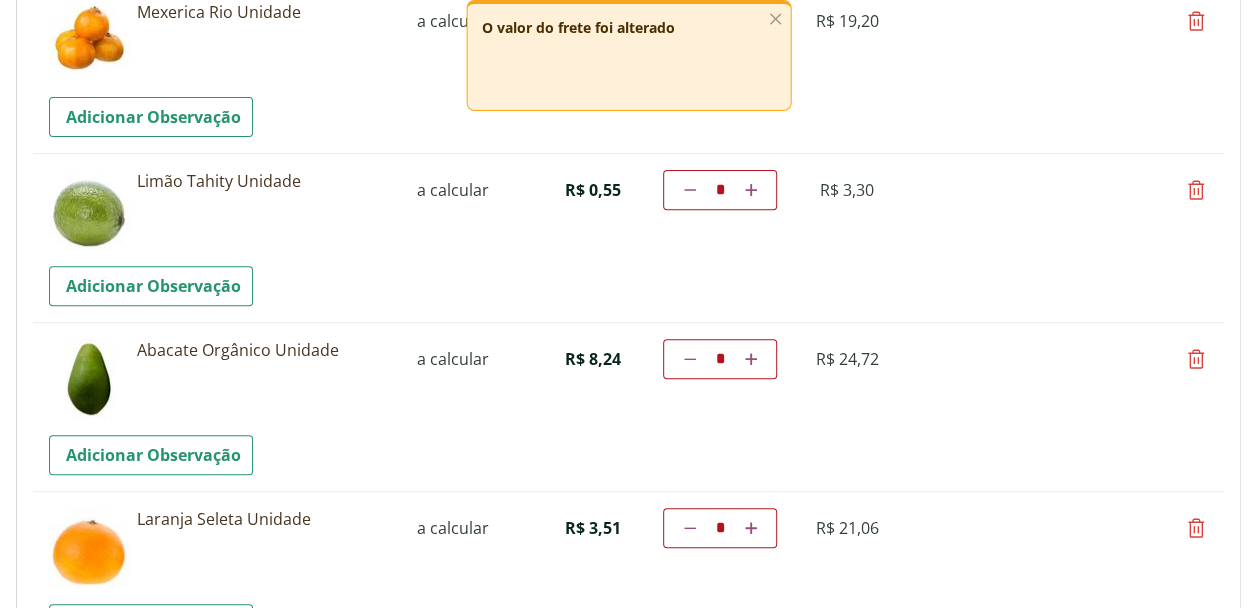 scroll, scrollTop: 314, scrollLeft: 0, axis: vertical 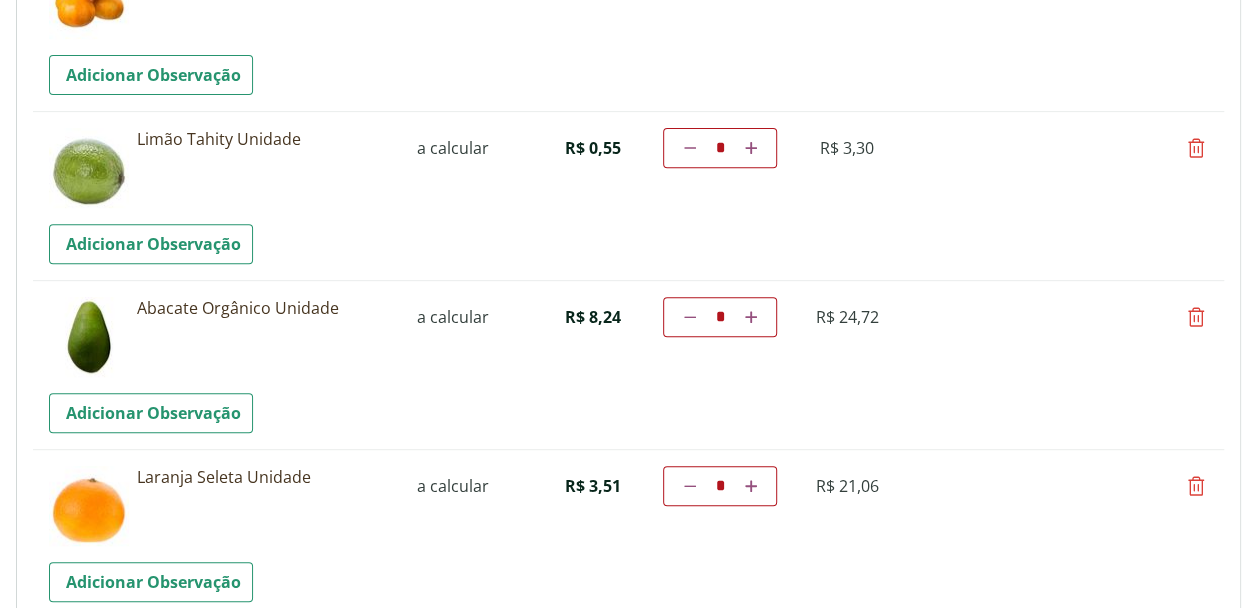 click at bounding box center [751, 317] 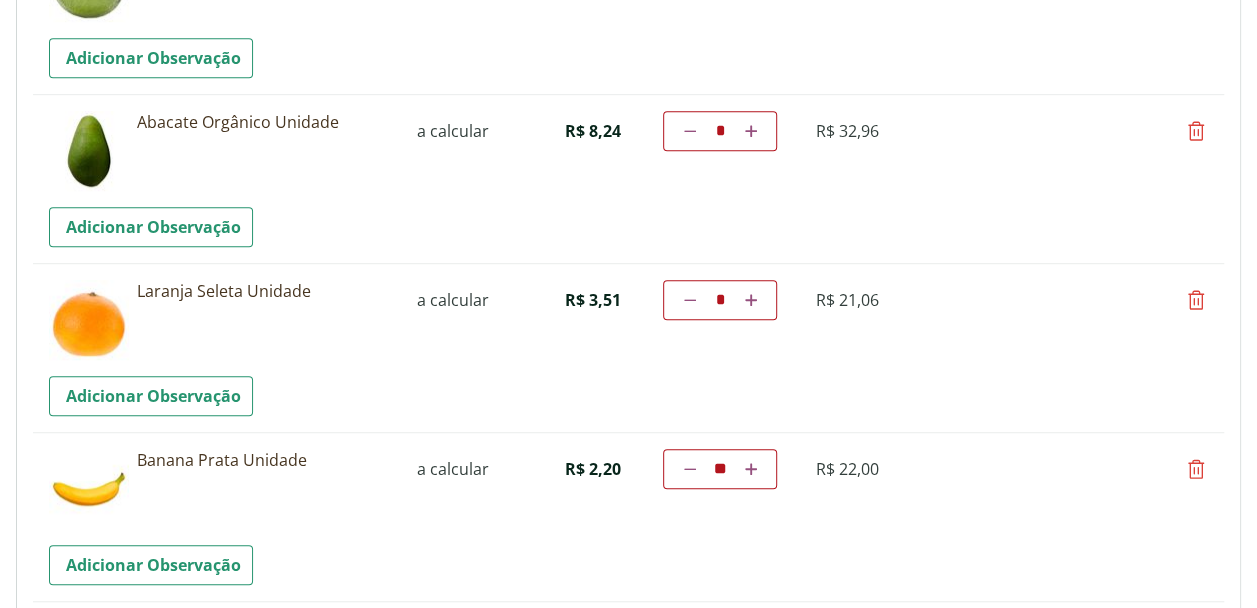 scroll, scrollTop: 600, scrollLeft: 0, axis: vertical 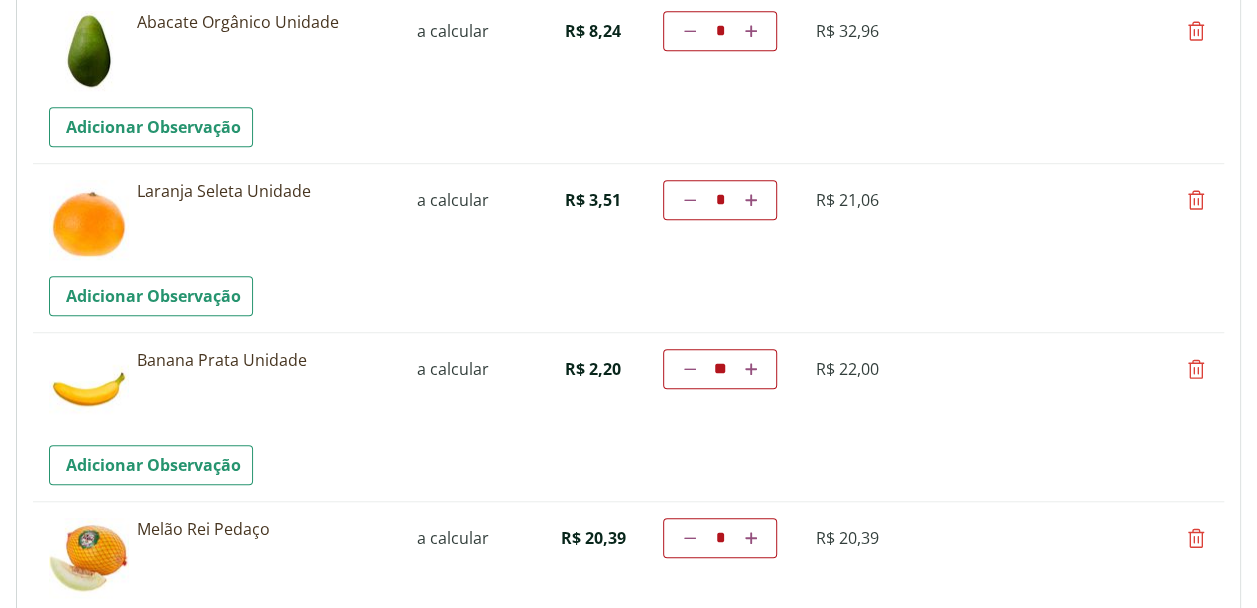 click at bounding box center (1196, 200) 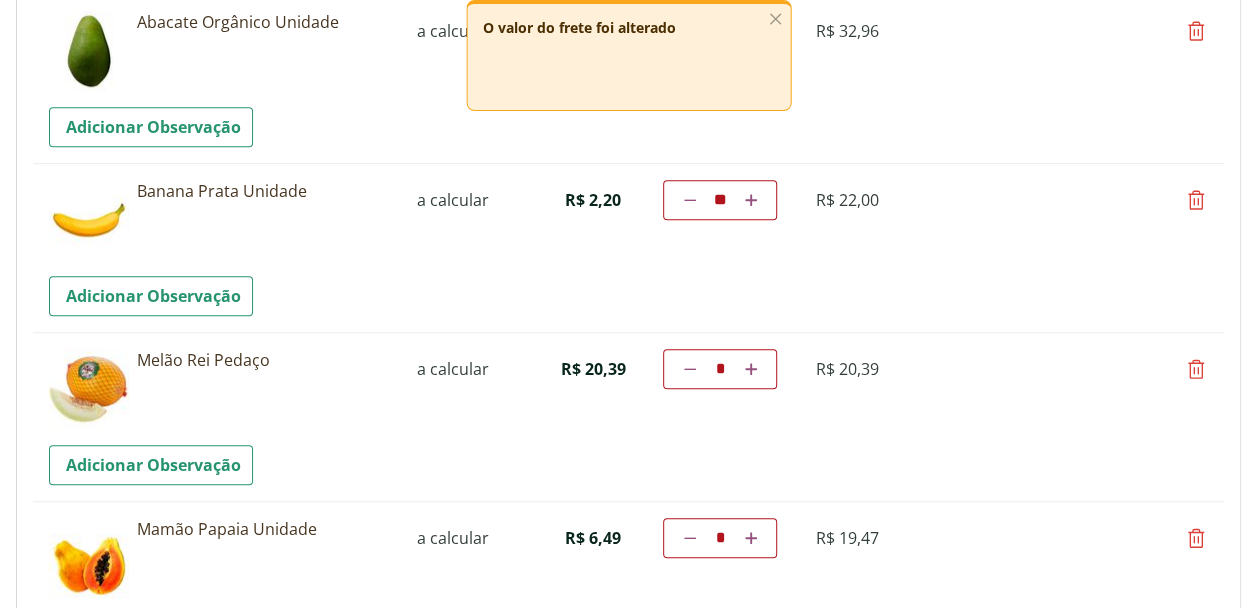 click at bounding box center (1196, 200) 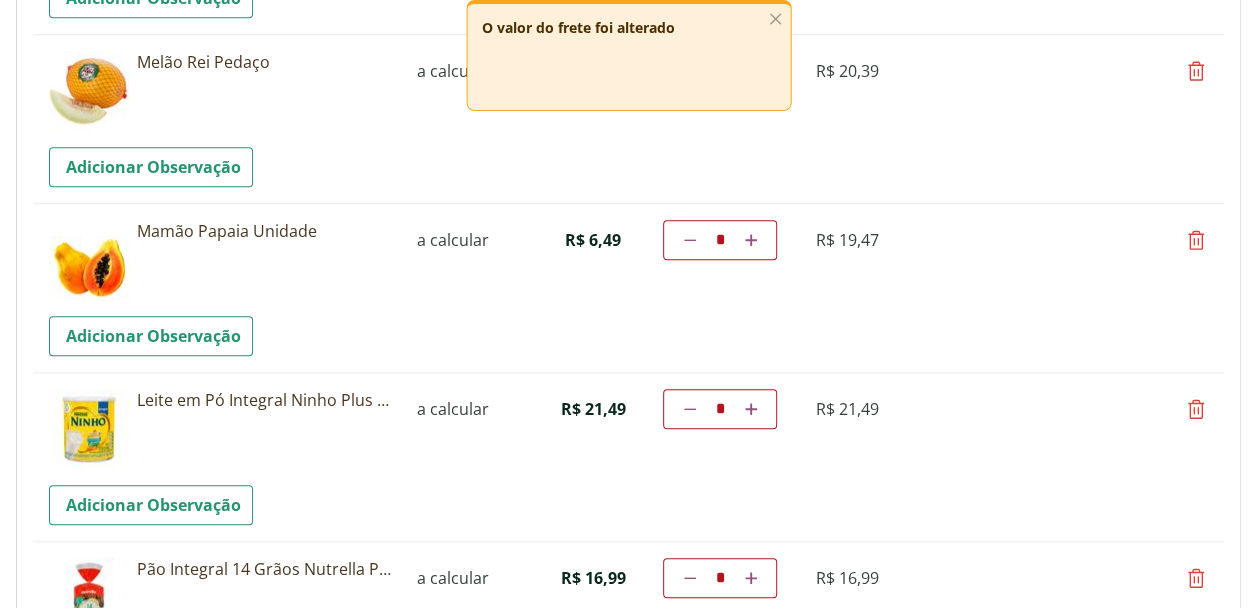 scroll, scrollTop: 800, scrollLeft: 0, axis: vertical 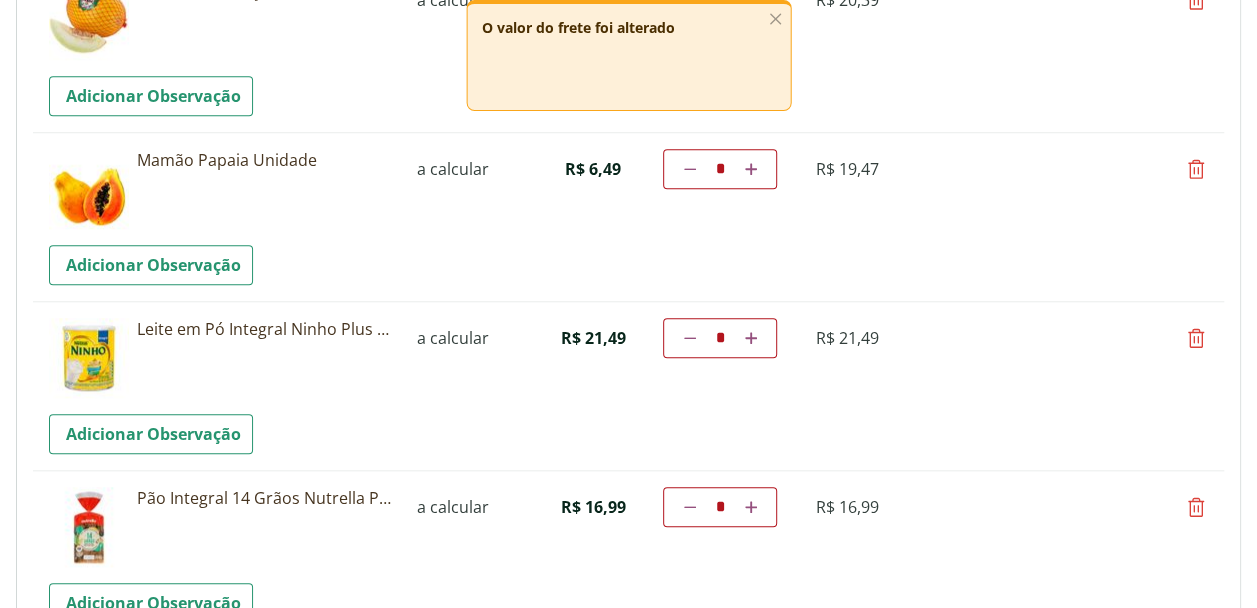 click at bounding box center (751, 169) 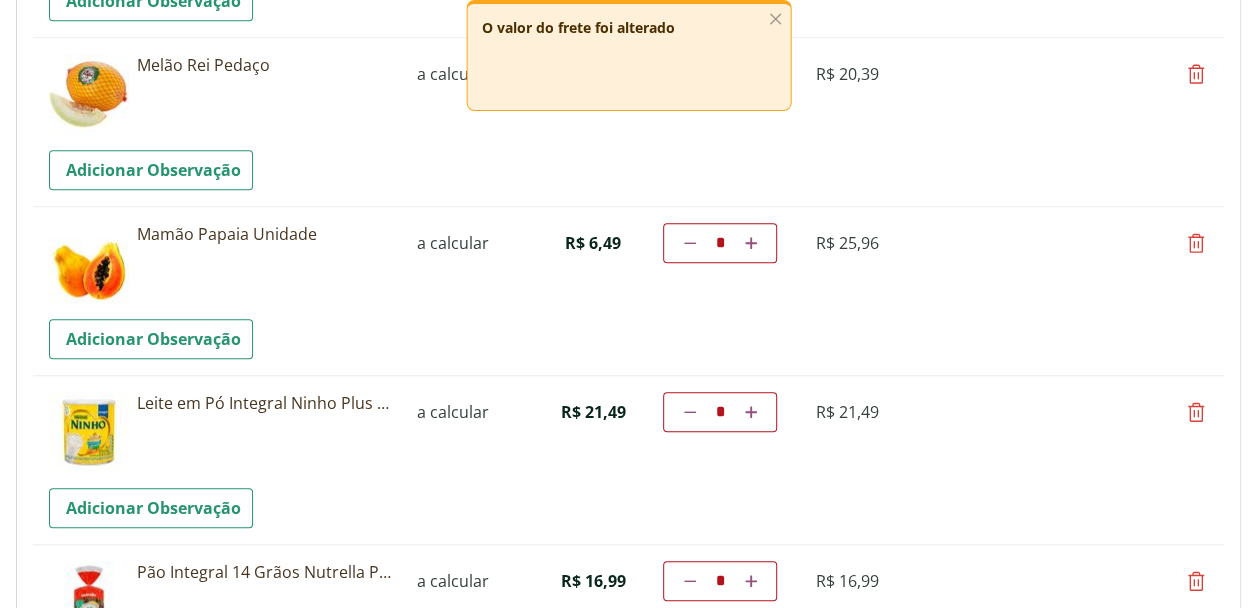 scroll, scrollTop: 826, scrollLeft: 0, axis: vertical 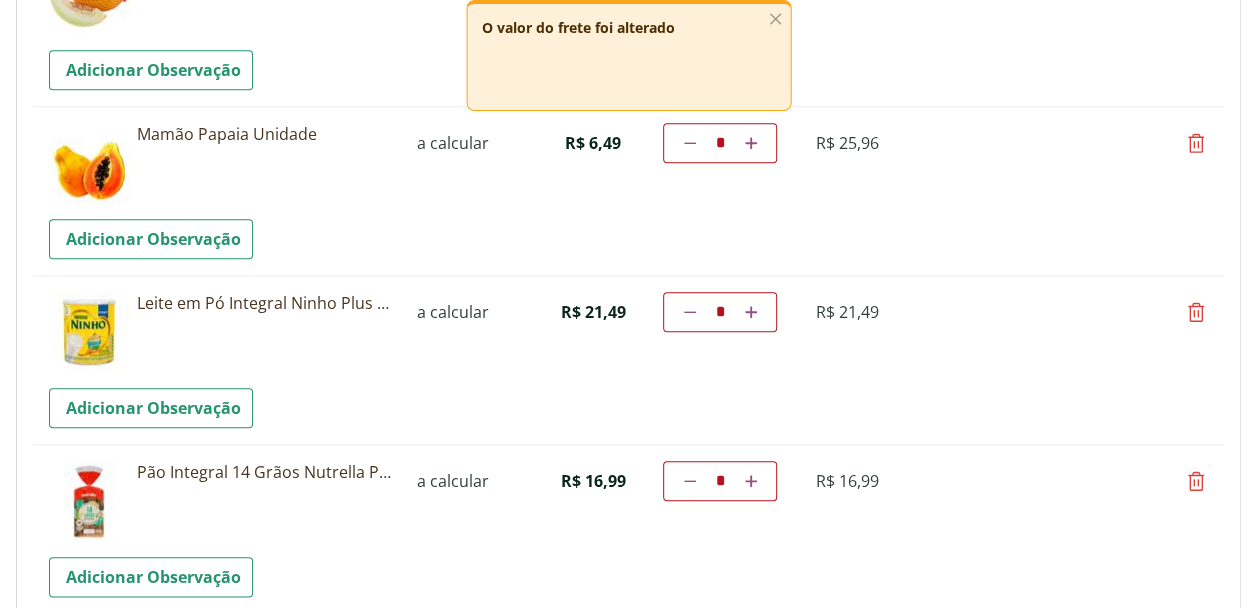 click at bounding box center (1196, 312) 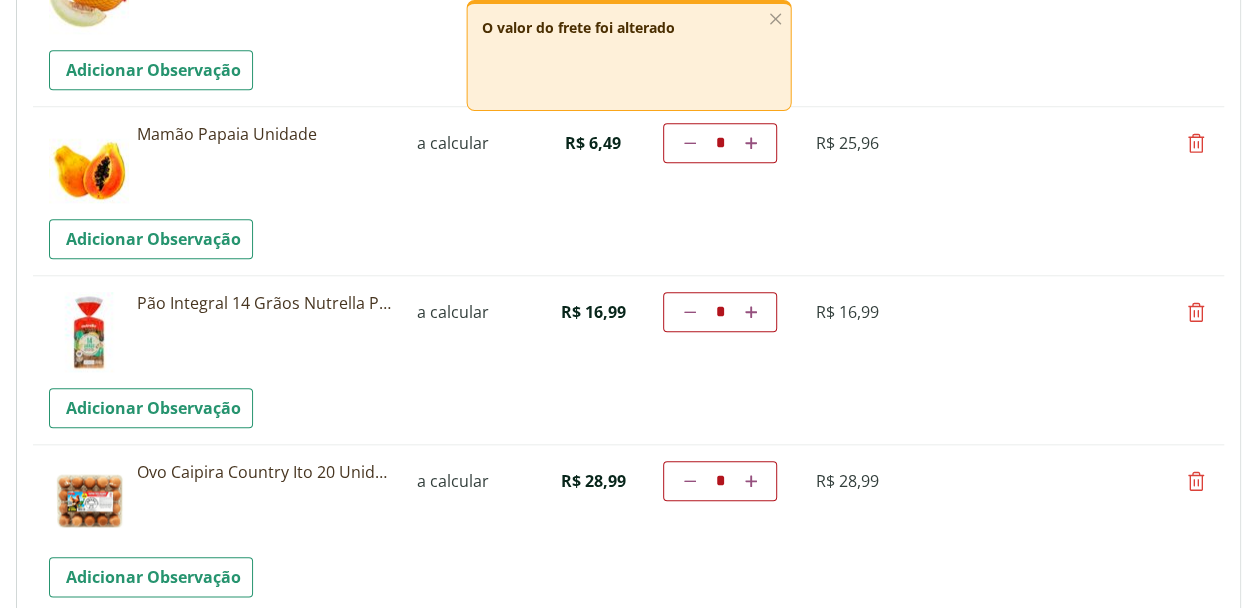 click at bounding box center (1196, 312) 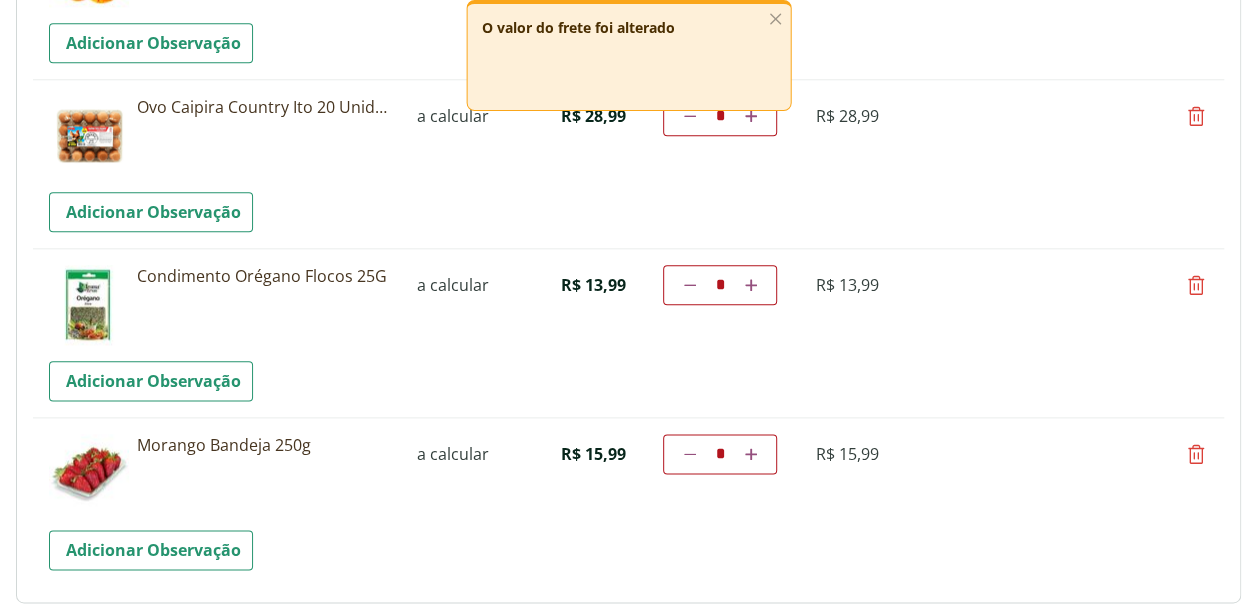 scroll, scrollTop: 1026, scrollLeft: 0, axis: vertical 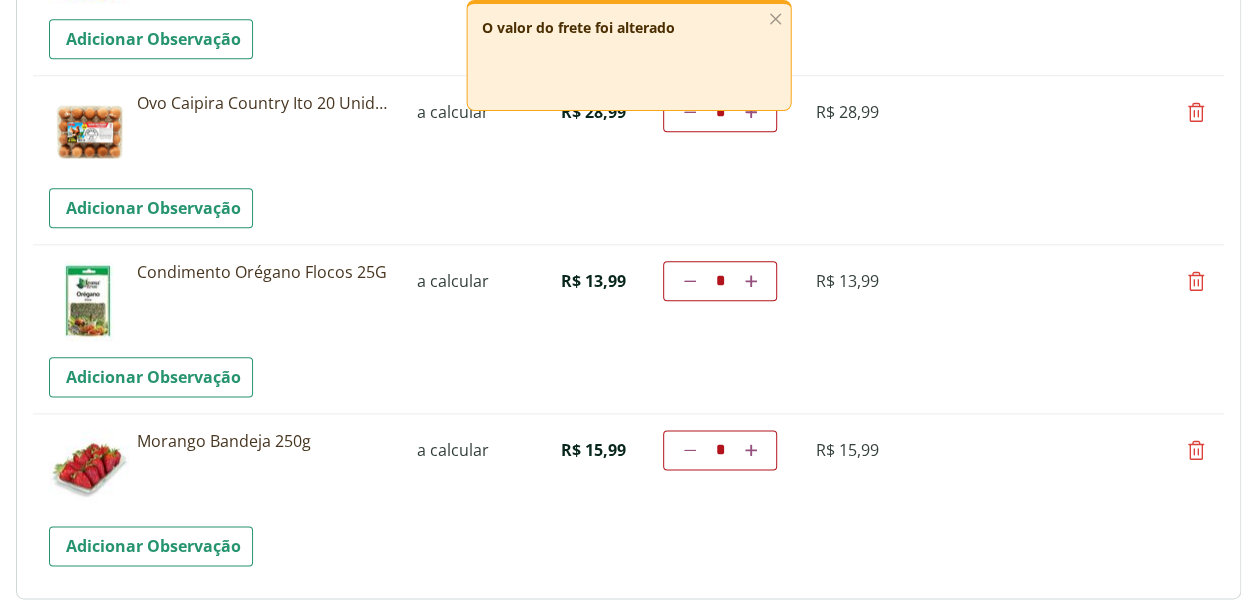 click at bounding box center (1196, 281) 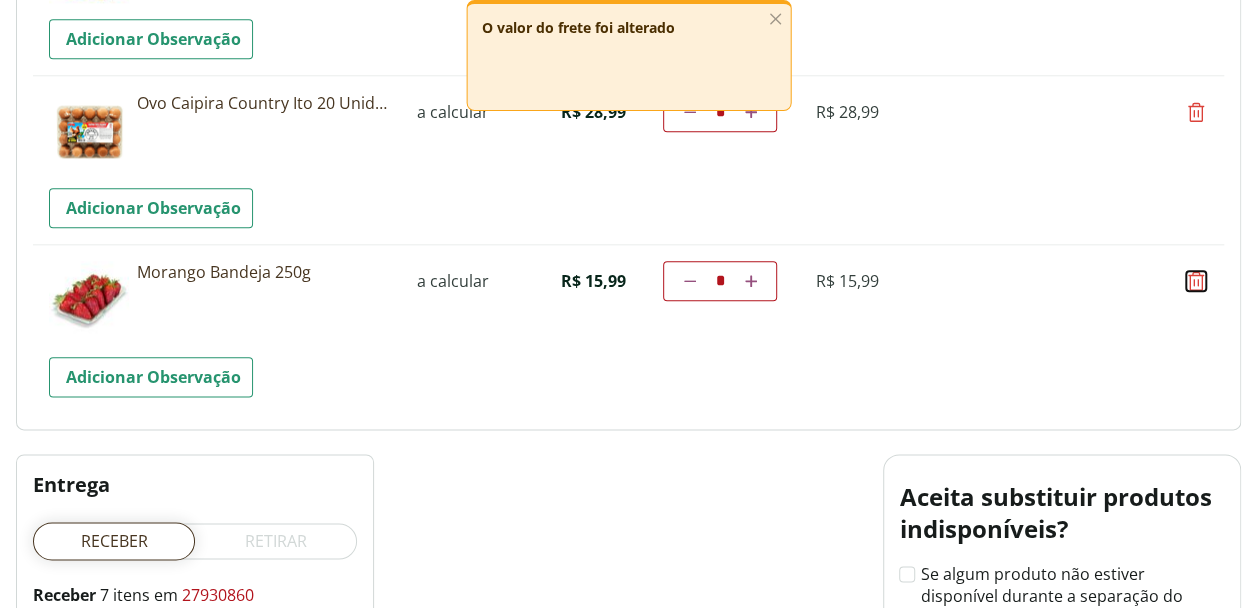 click at bounding box center (1196, 281) 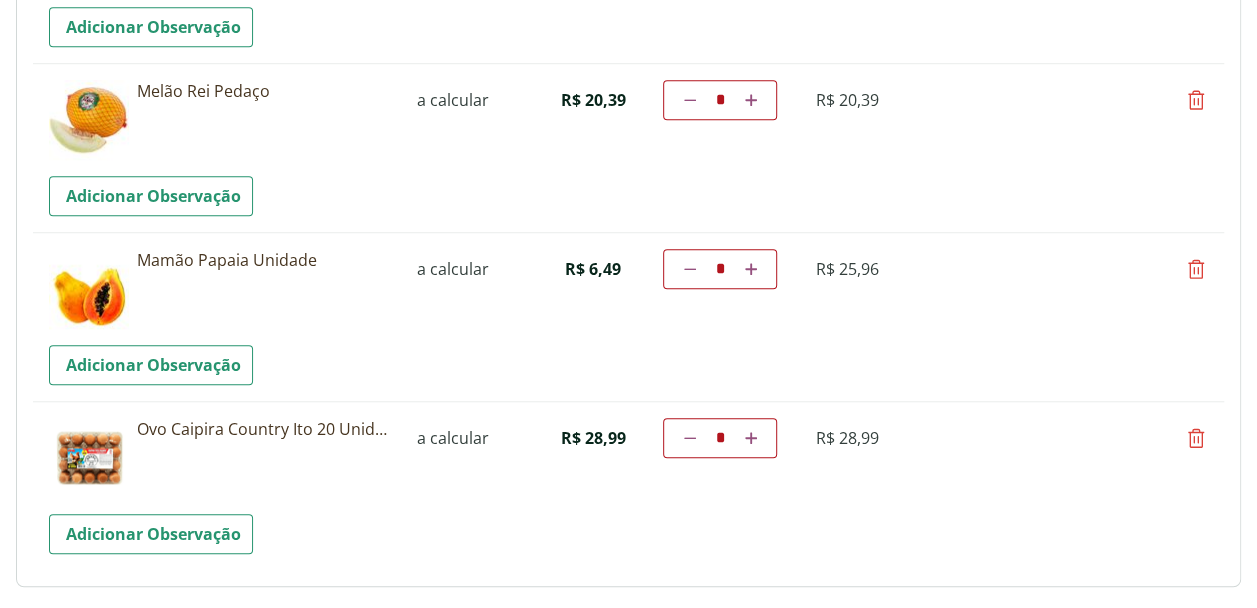 scroll, scrollTop: 0, scrollLeft: 0, axis: both 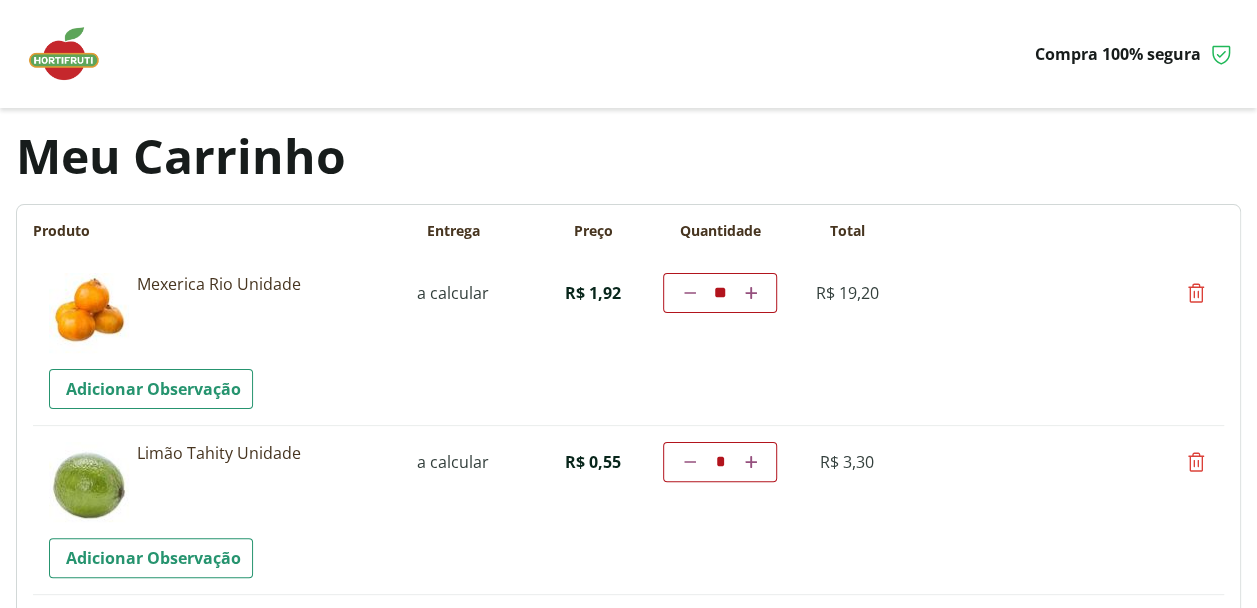 click on "Compra 100% segura" at bounding box center [628, 54] 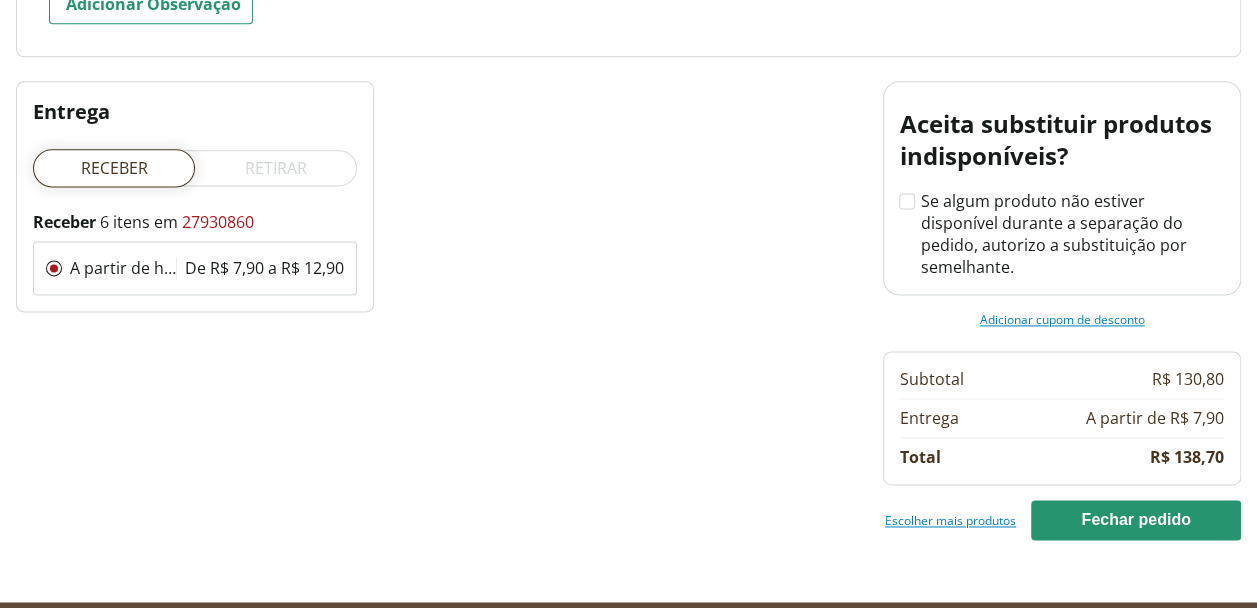 scroll, scrollTop: 1202, scrollLeft: 0, axis: vertical 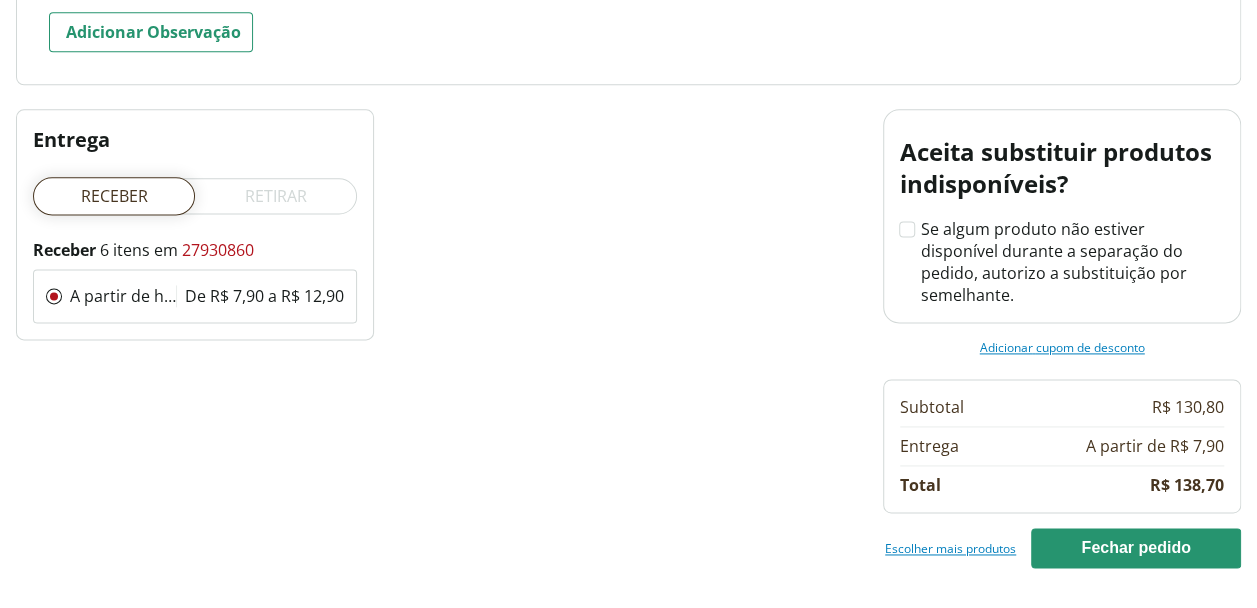 click on "Escolher mais produtos" at bounding box center (950, 548) 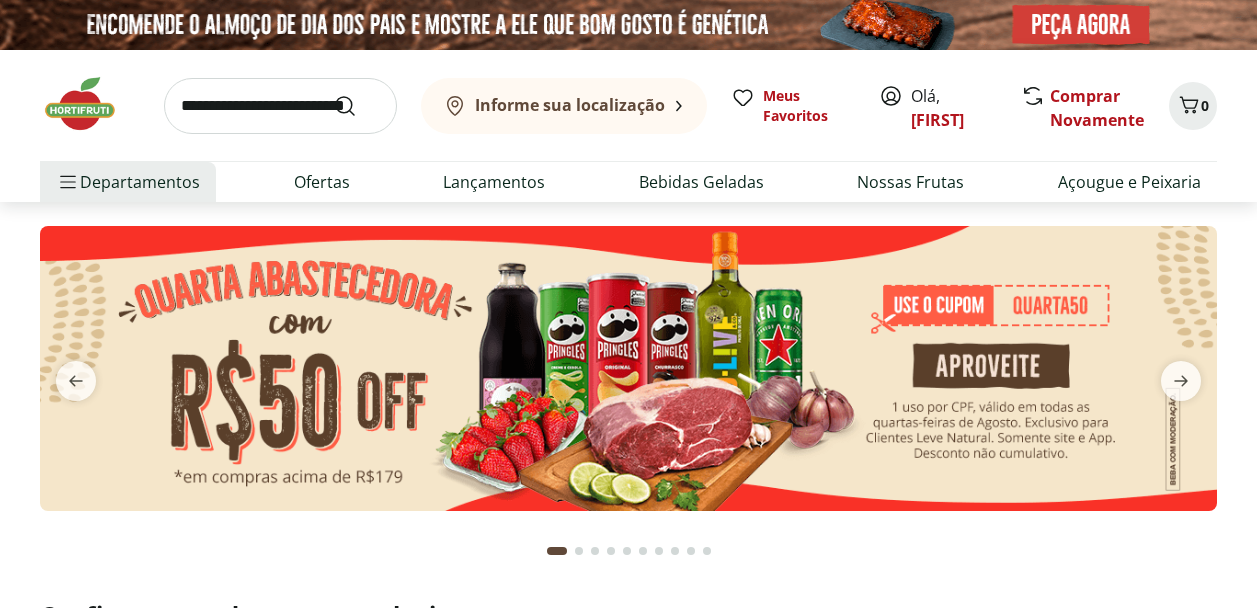 scroll, scrollTop: 0, scrollLeft: 0, axis: both 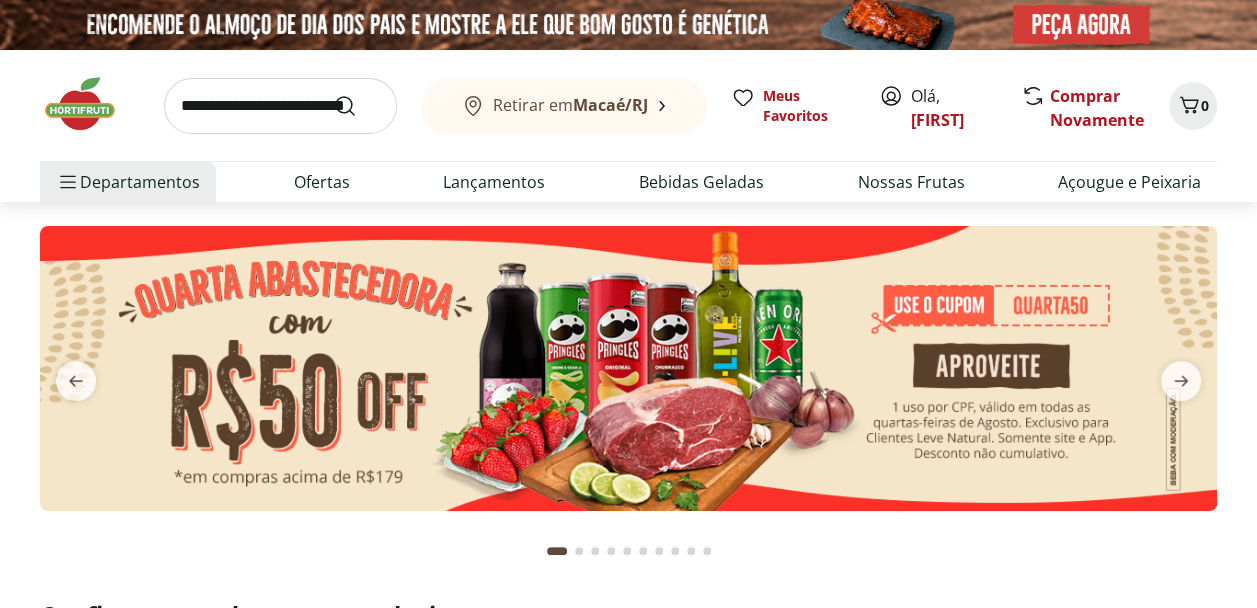 click at bounding box center [280, 106] 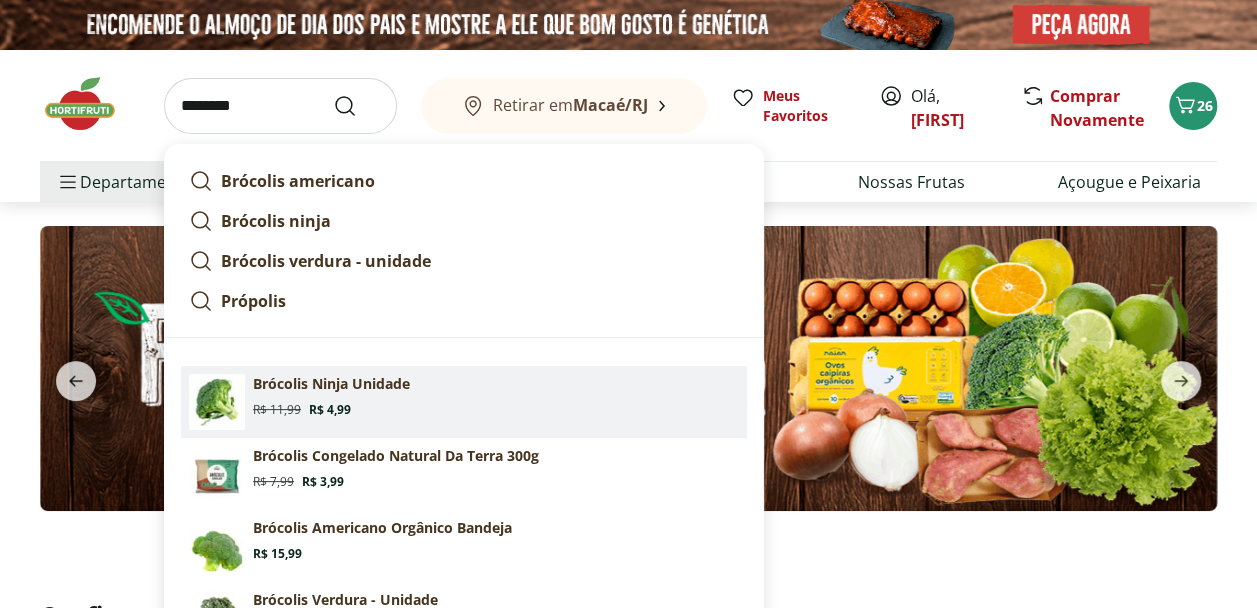 click on "Brócolis Ninja Unidade Original price: R$ 11,99 Price: R$ 4,99" at bounding box center (496, 396) 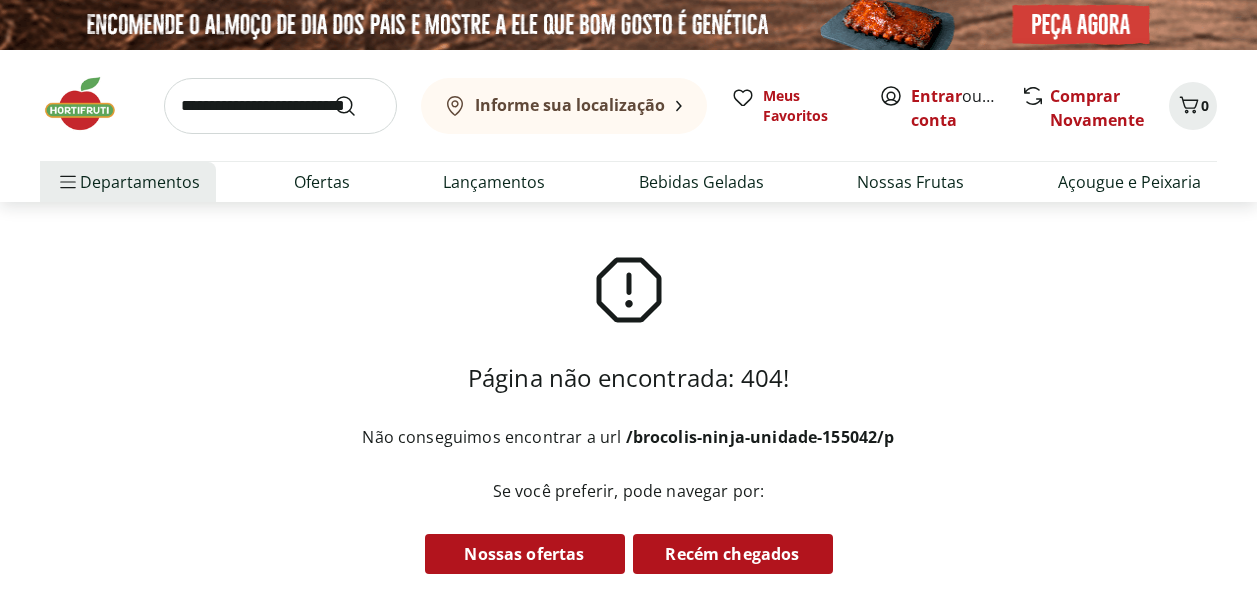 scroll, scrollTop: 0, scrollLeft: 0, axis: both 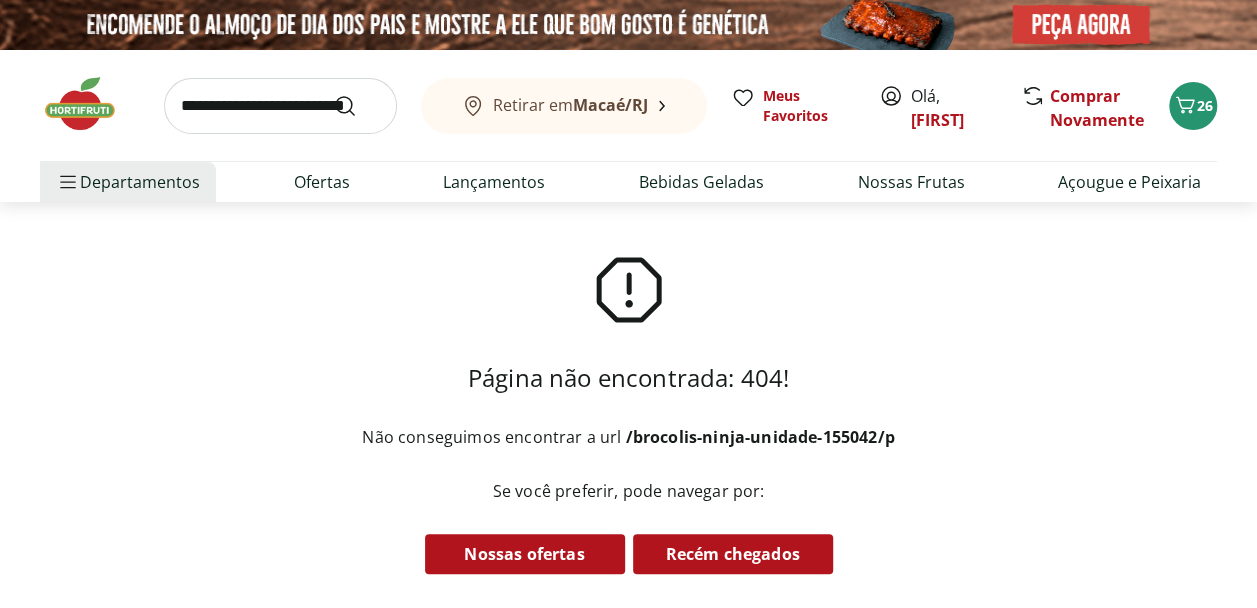 click at bounding box center (280, 106) 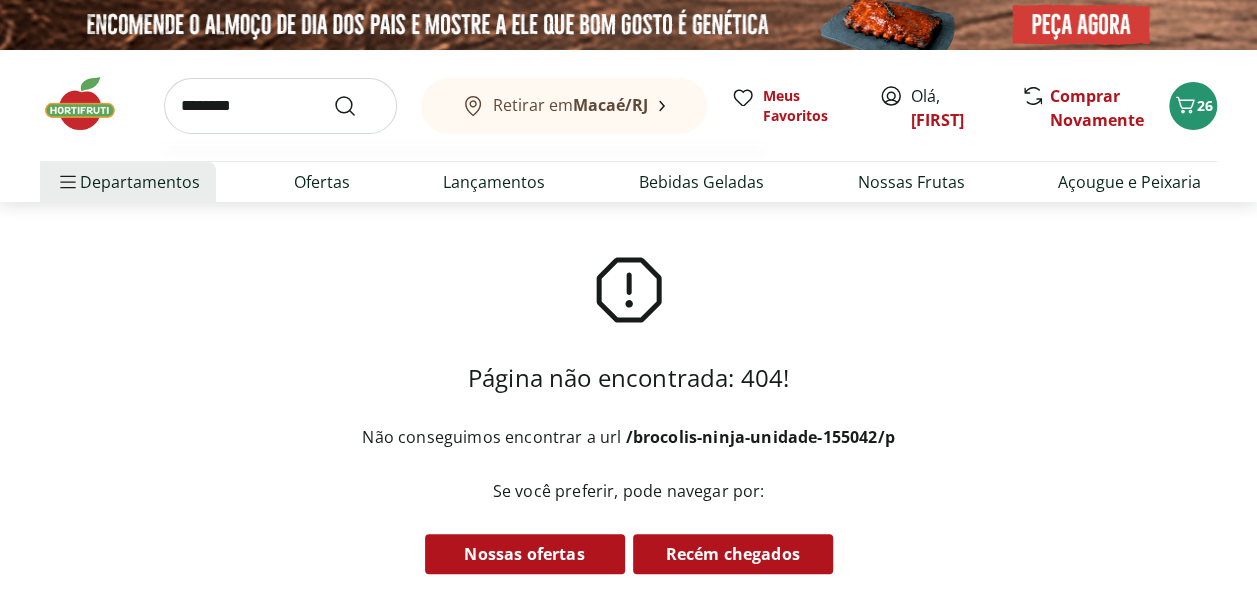 type on "********" 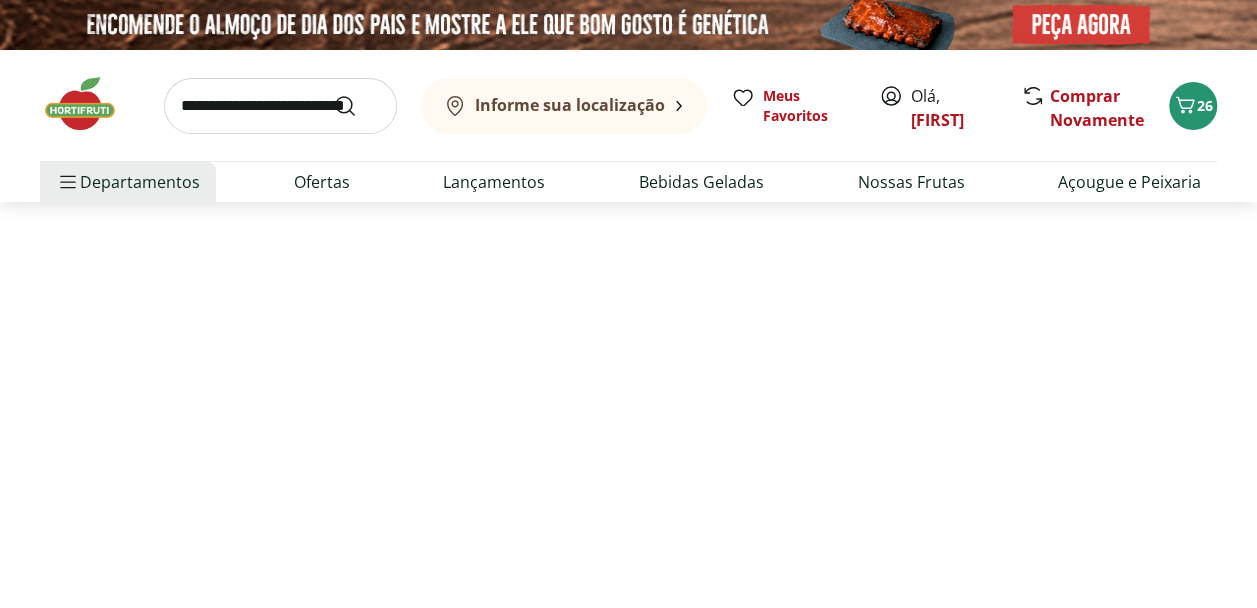 select on "**********" 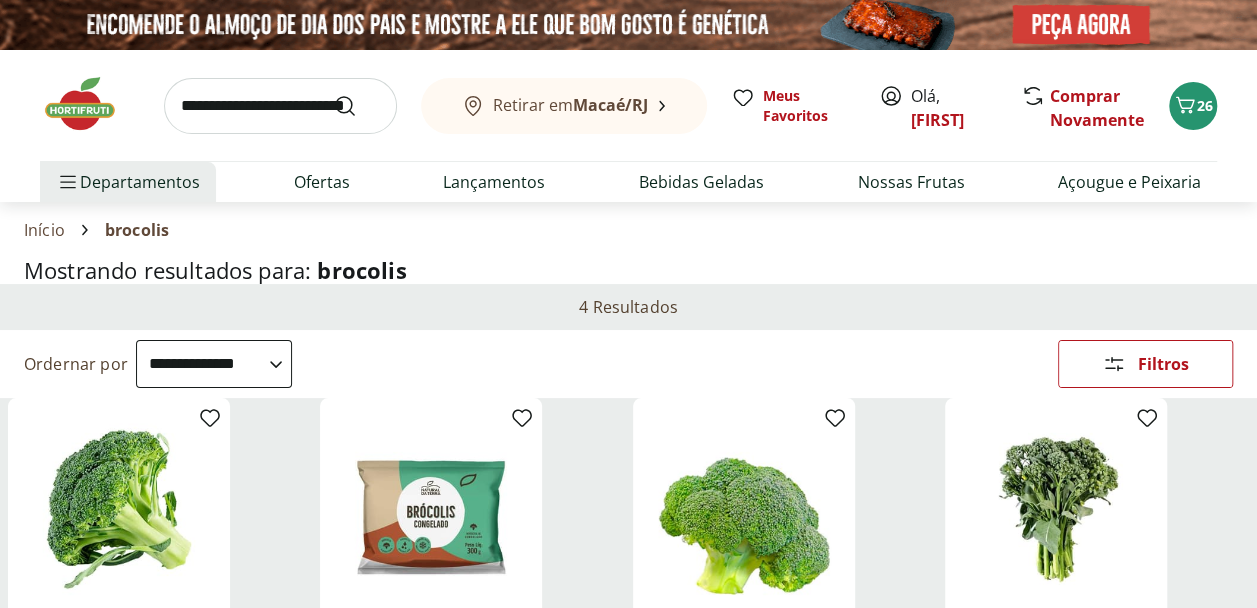 scroll, scrollTop: 300, scrollLeft: 0, axis: vertical 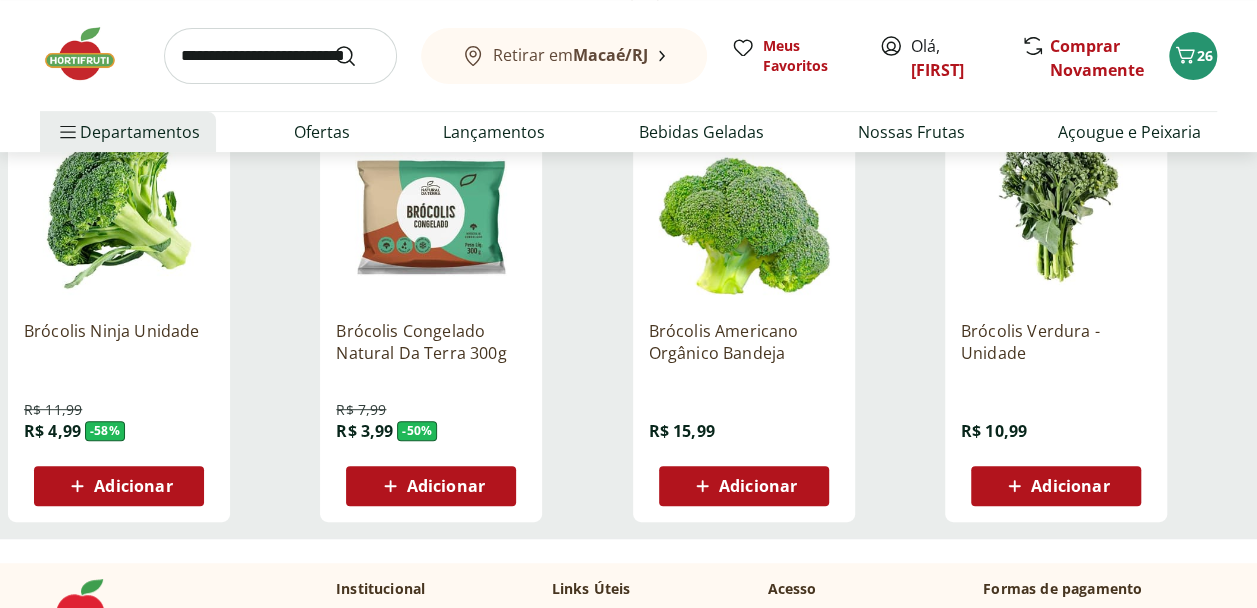 click on "Adicionar" at bounding box center (133, 486) 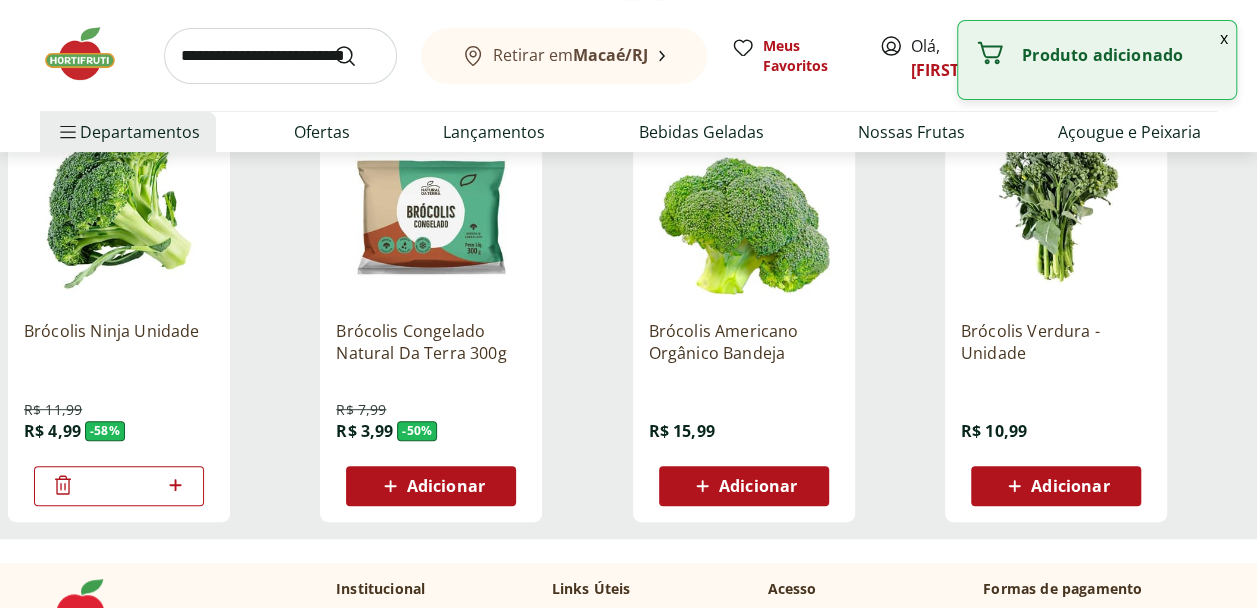 click 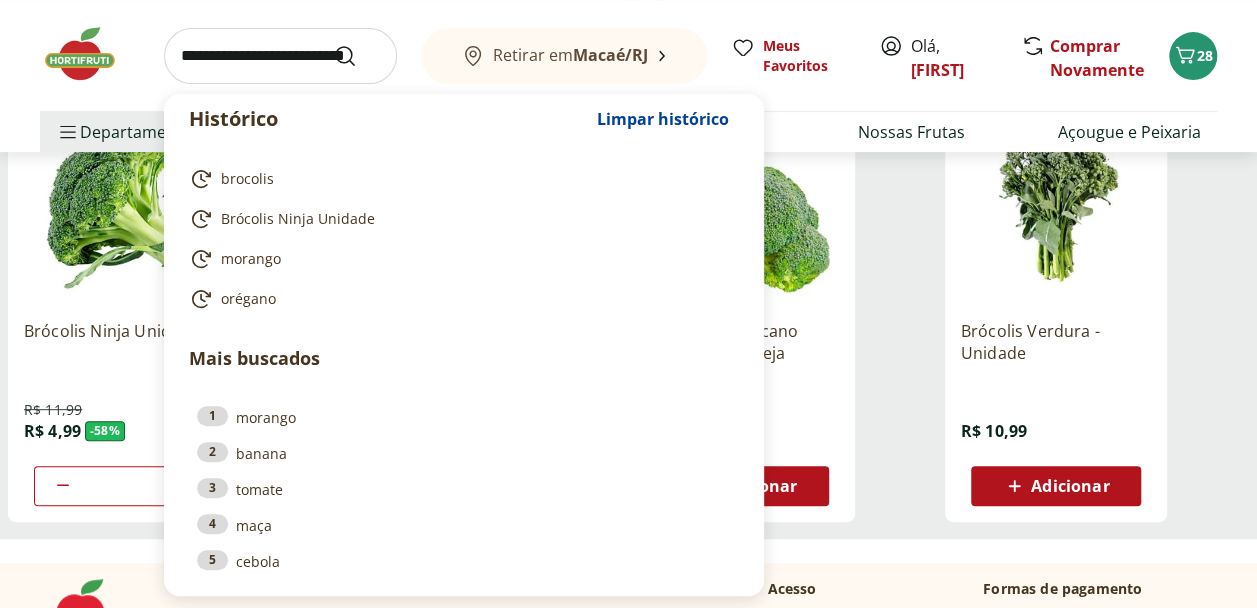 click at bounding box center [280, 56] 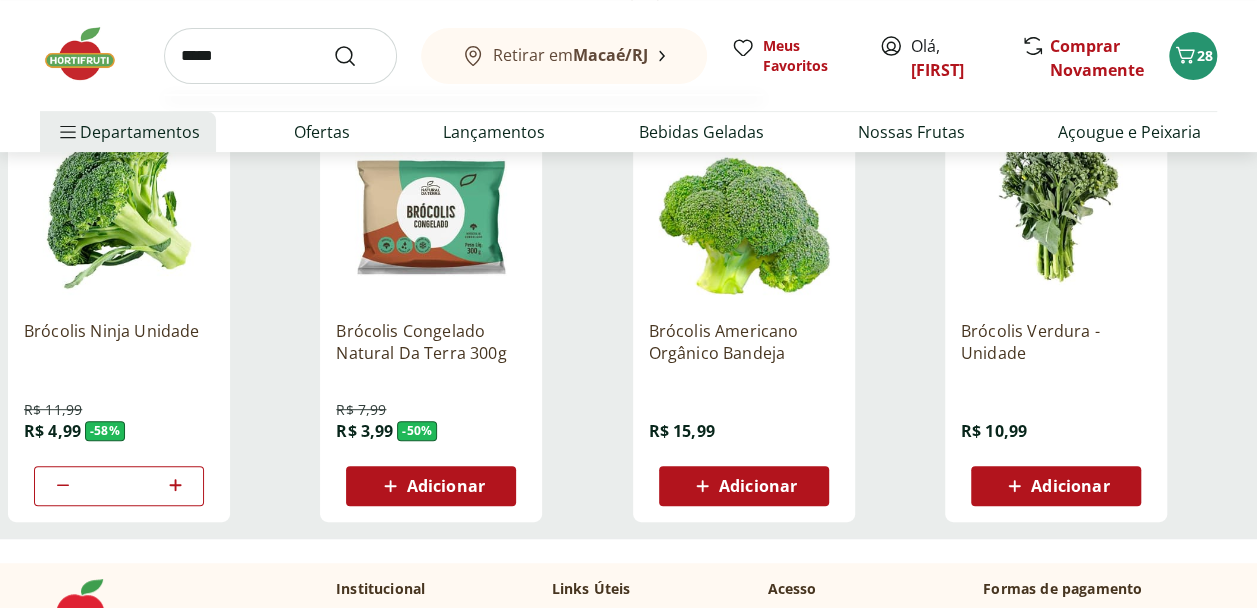 type on "*****" 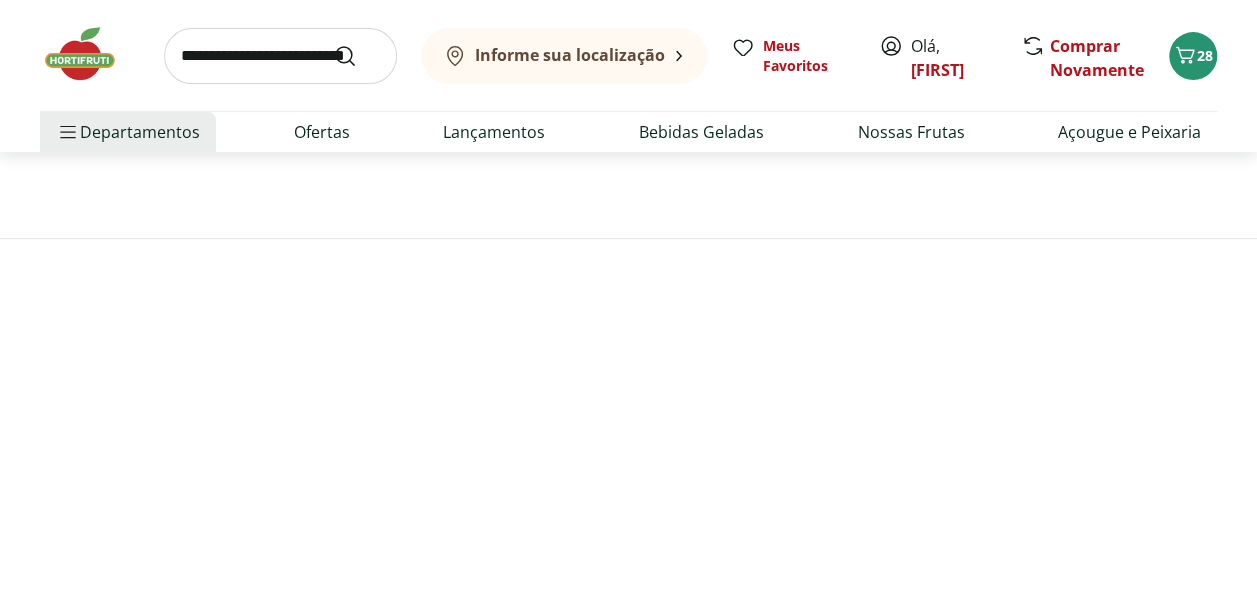 scroll, scrollTop: 0, scrollLeft: 0, axis: both 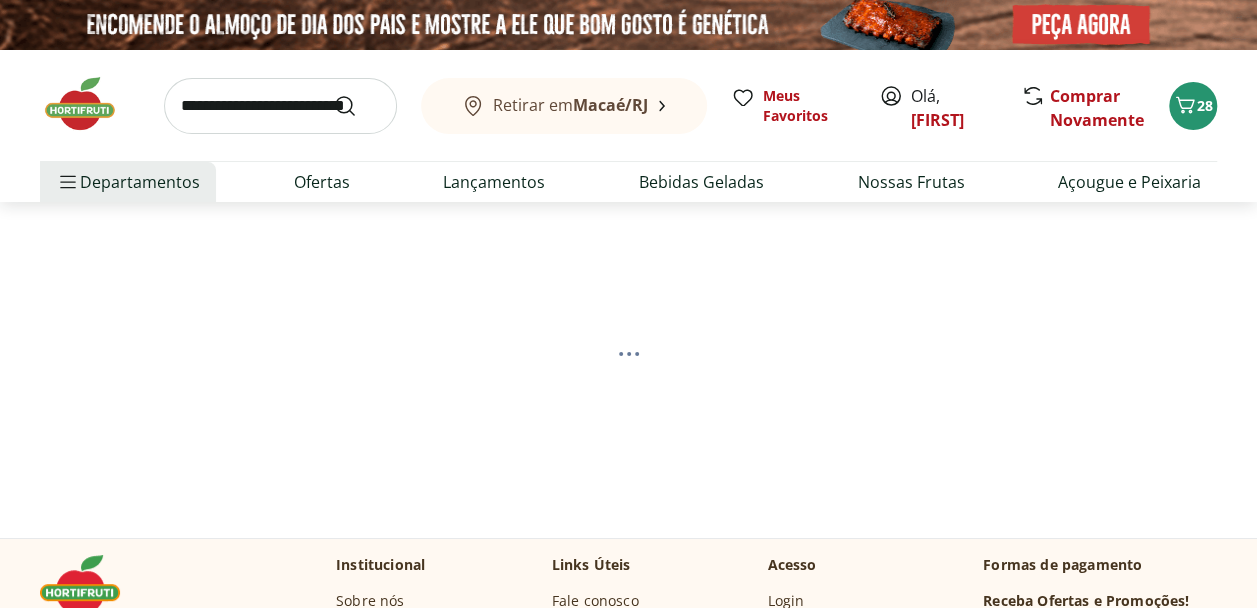 select on "**********" 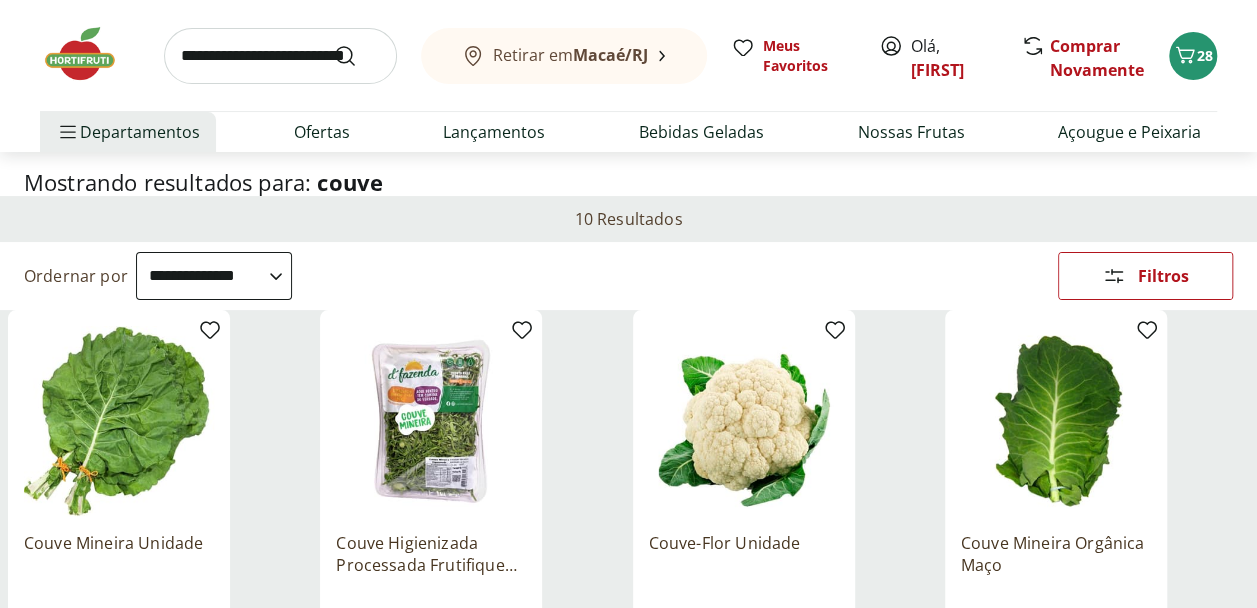 scroll, scrollTop: 200, scrollLeft: 0, axis: vertical 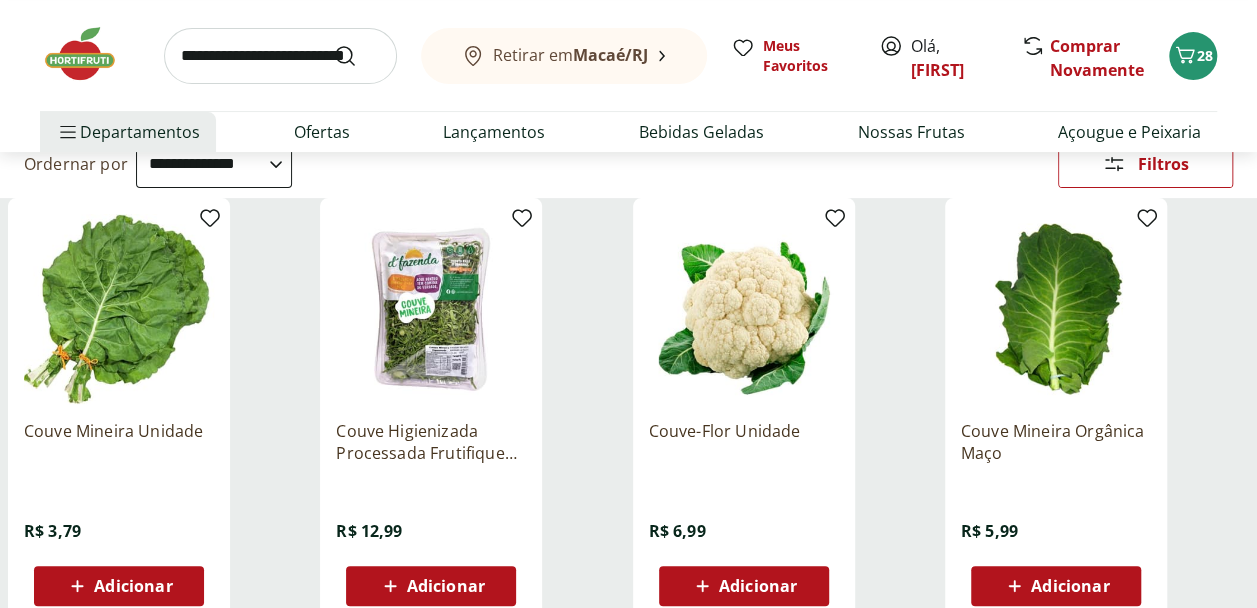 click on "Adicionar" at bounding box center (133, 586) 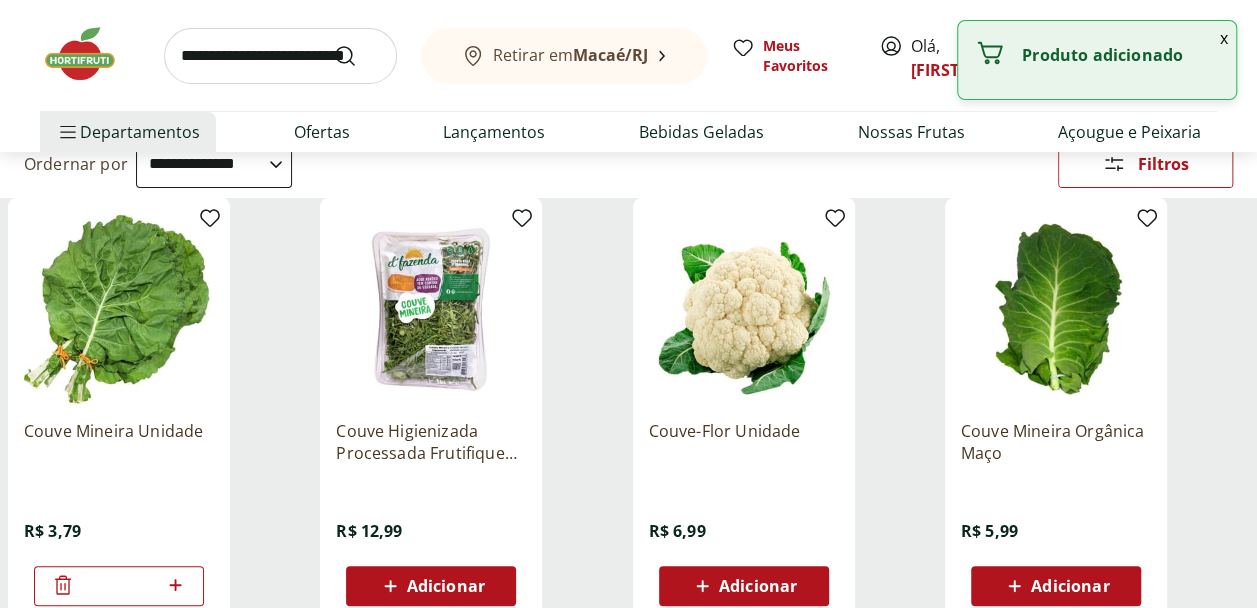 click 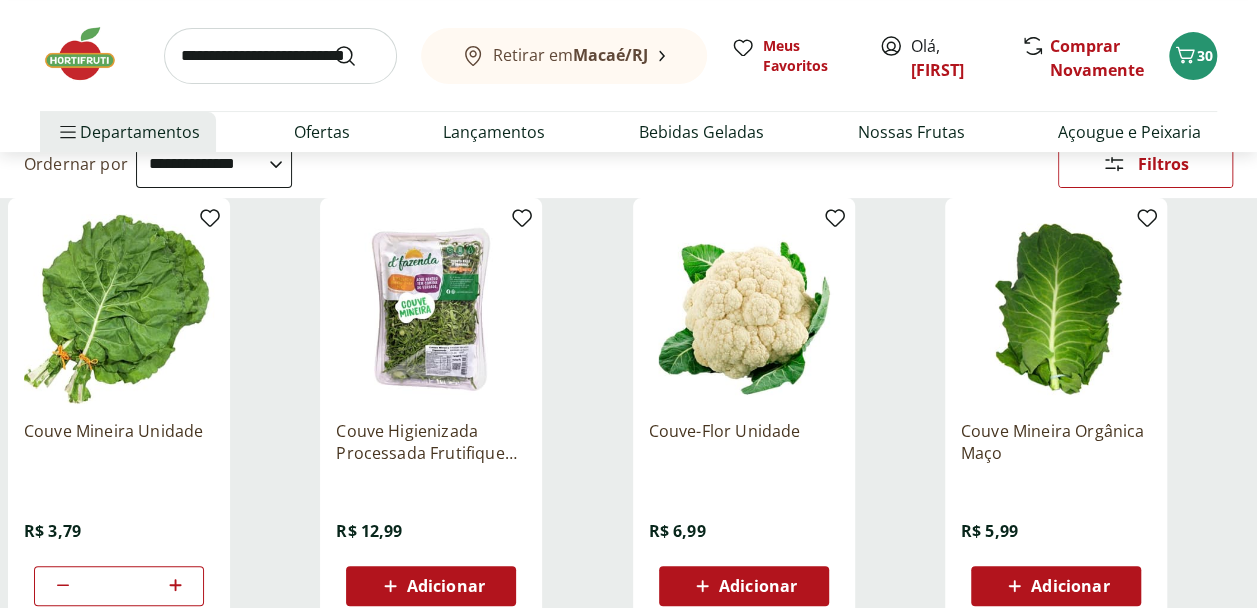 scroll, scrollTop: 0, scrollLeft: 0, axis: both 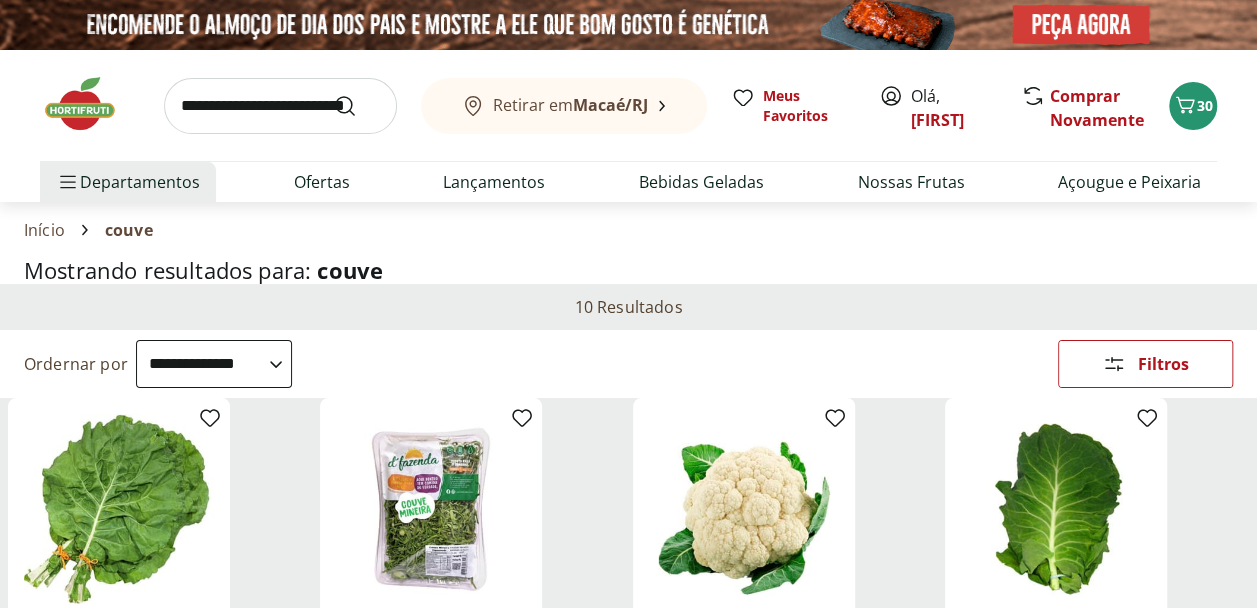 click at bounding box center [90, 104] 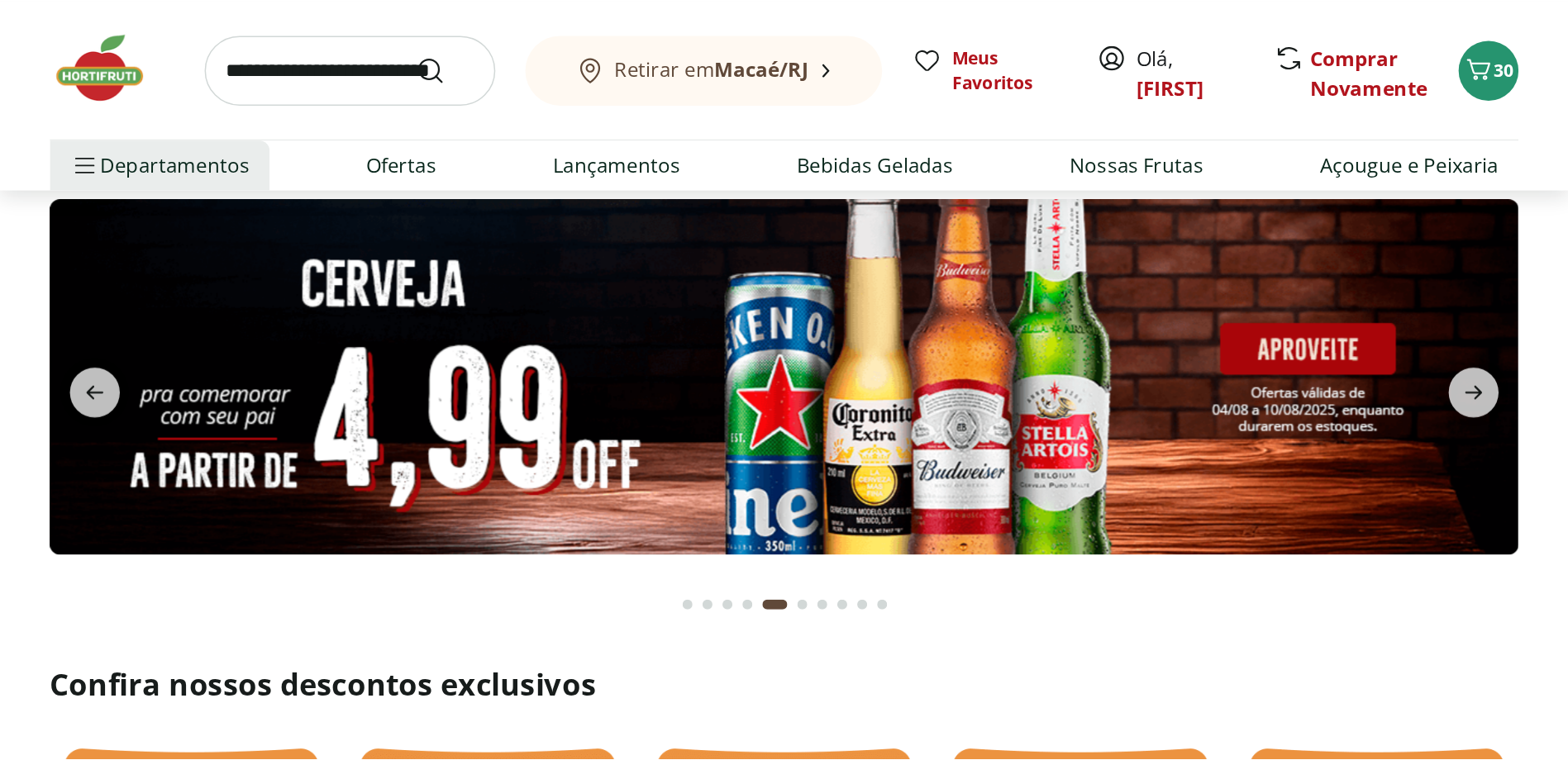 scroll, scrollTop: 0, scrollLeft: 0, axis: both 